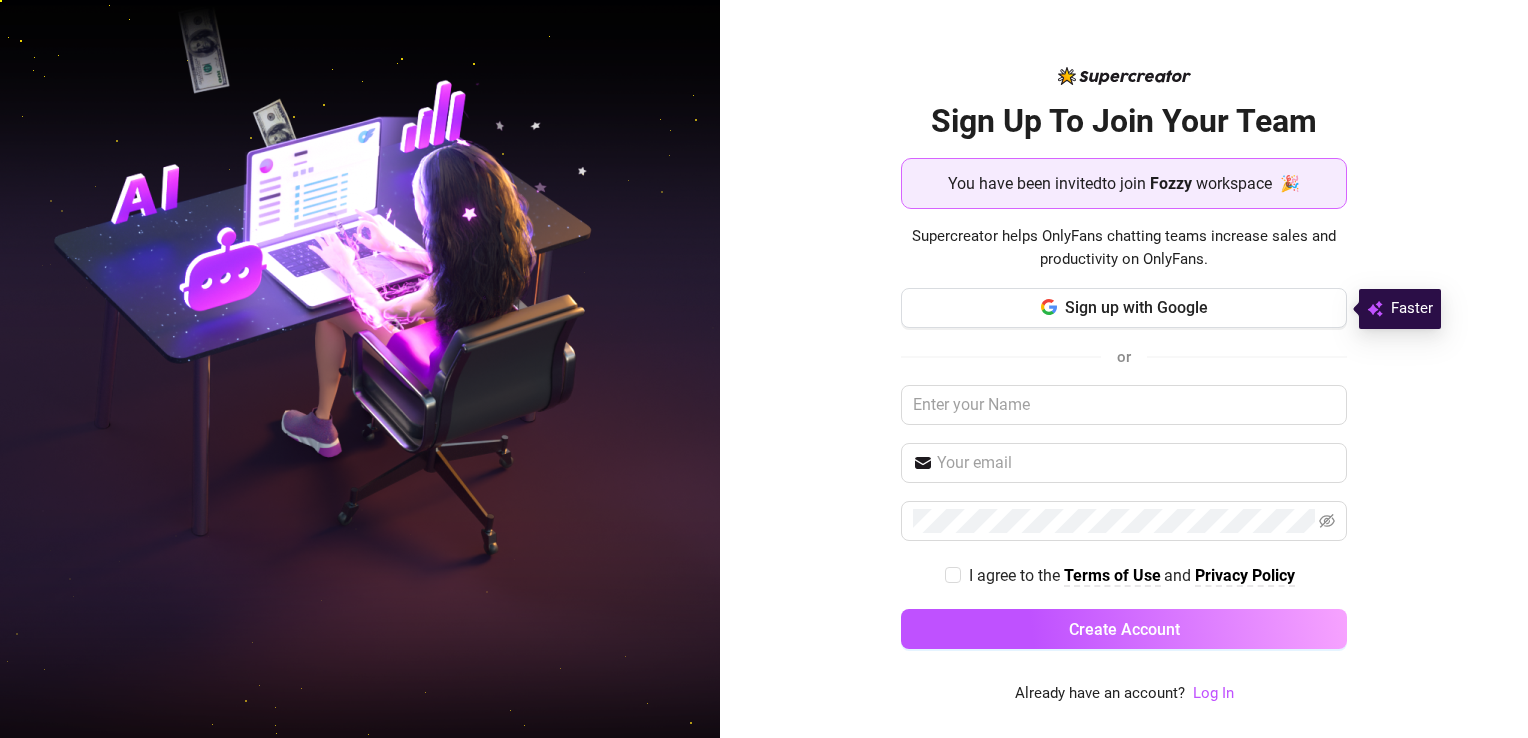 scroll, scrollTop: 0, scrollLeft: 0, axis: both 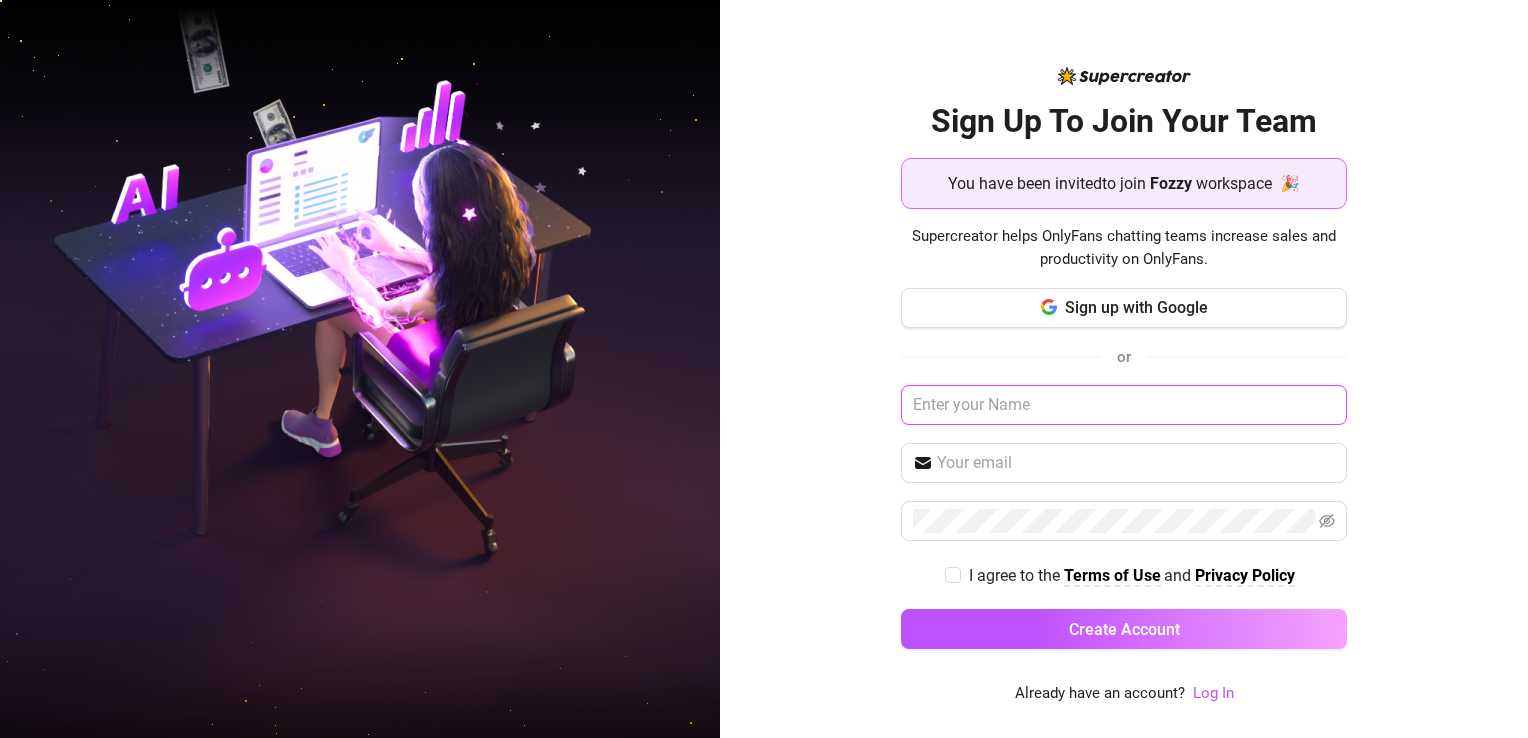 click at bounding box center (1124, 405) 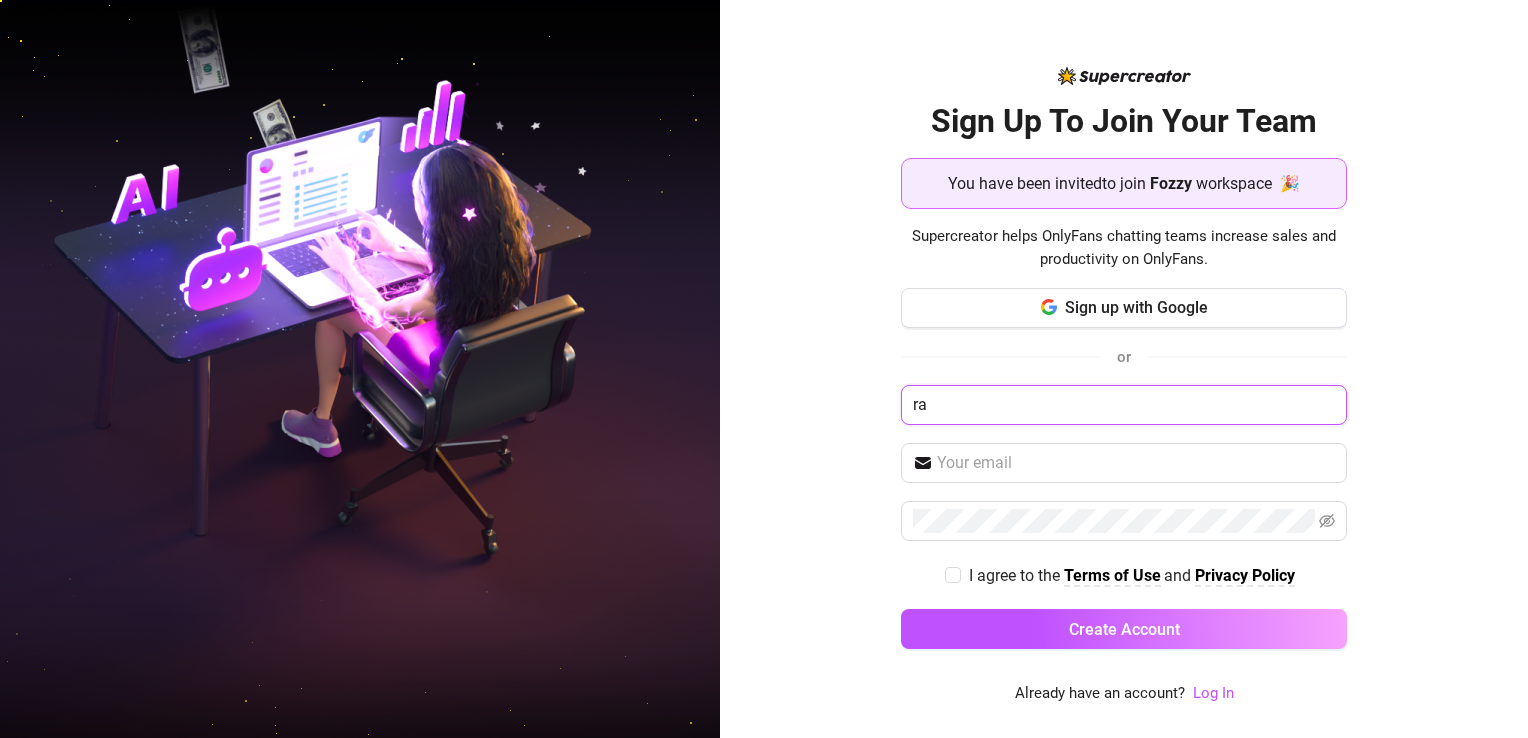type on "r" 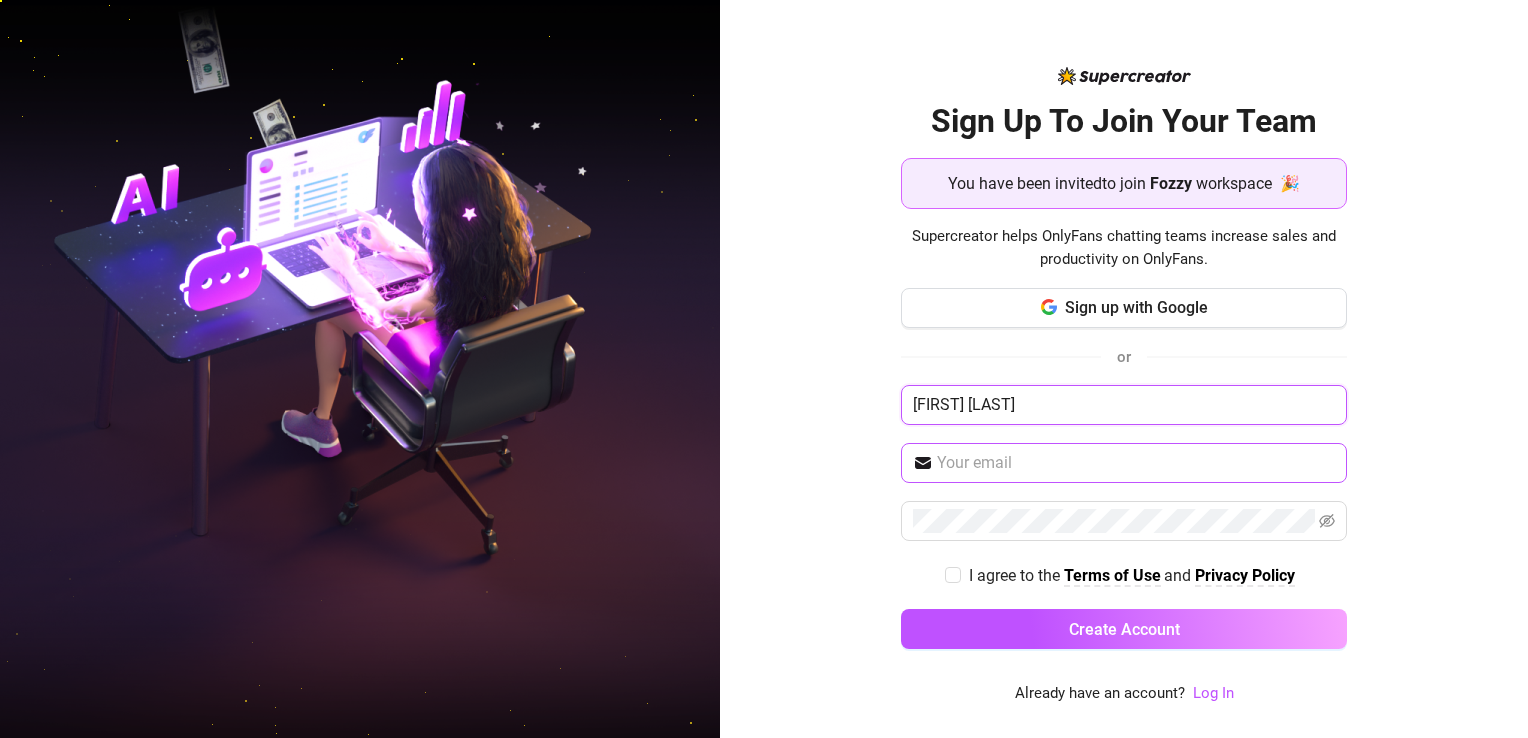type on "raffy daraman" 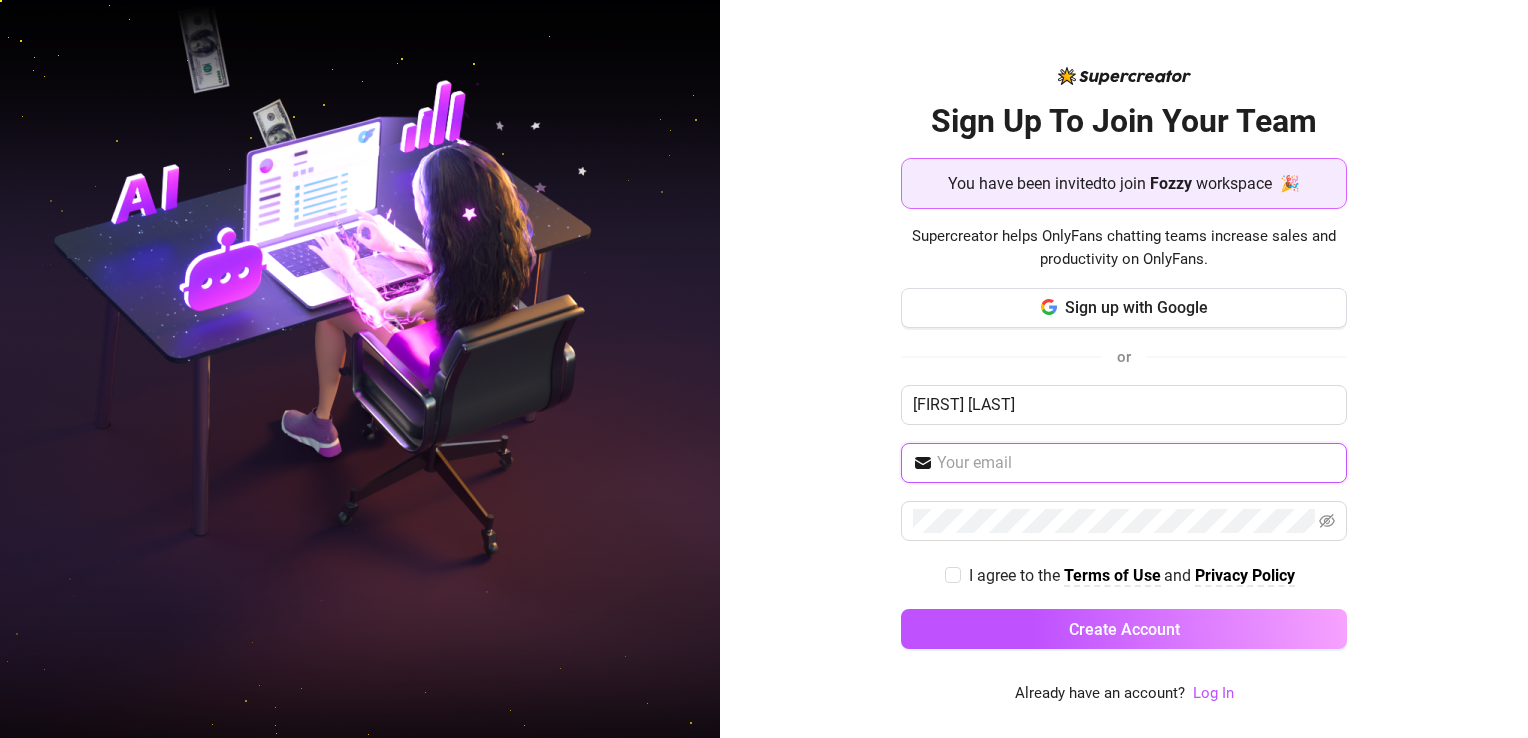 click at bounding box center [1136, 463] 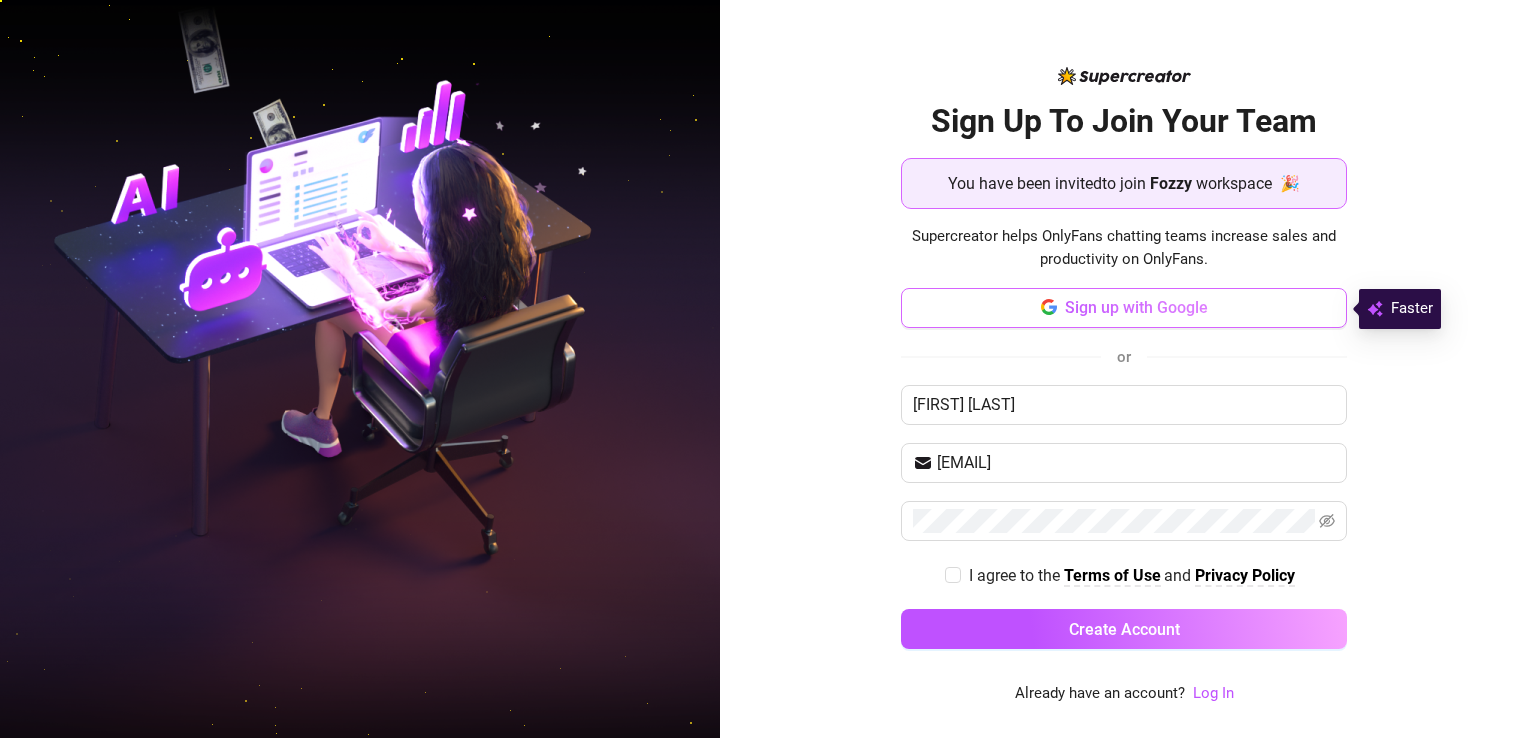 click on "Sign up with Google" at bounding box center [1136, 307] 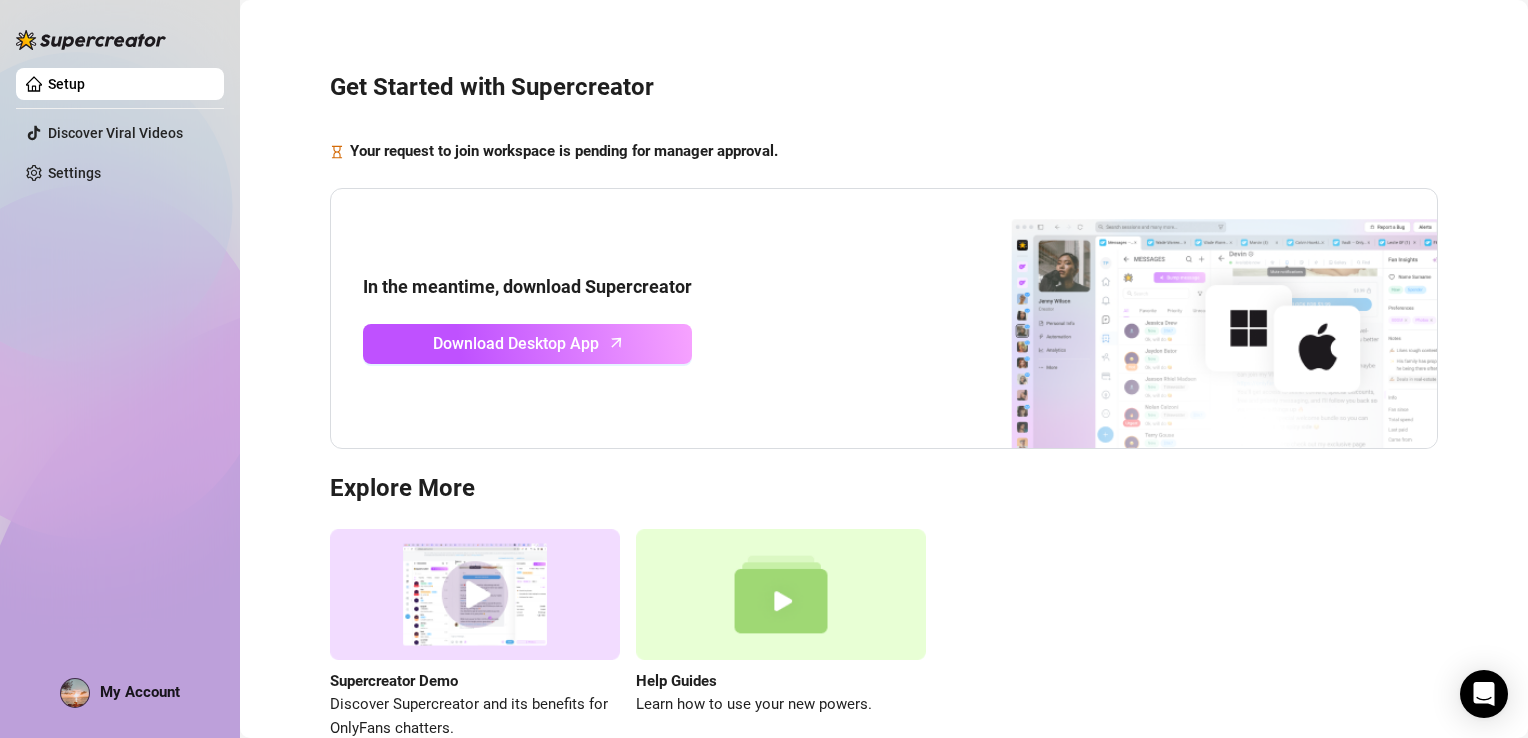 scroll, scrollTop: 0, scrollLeft: 0, axis: both 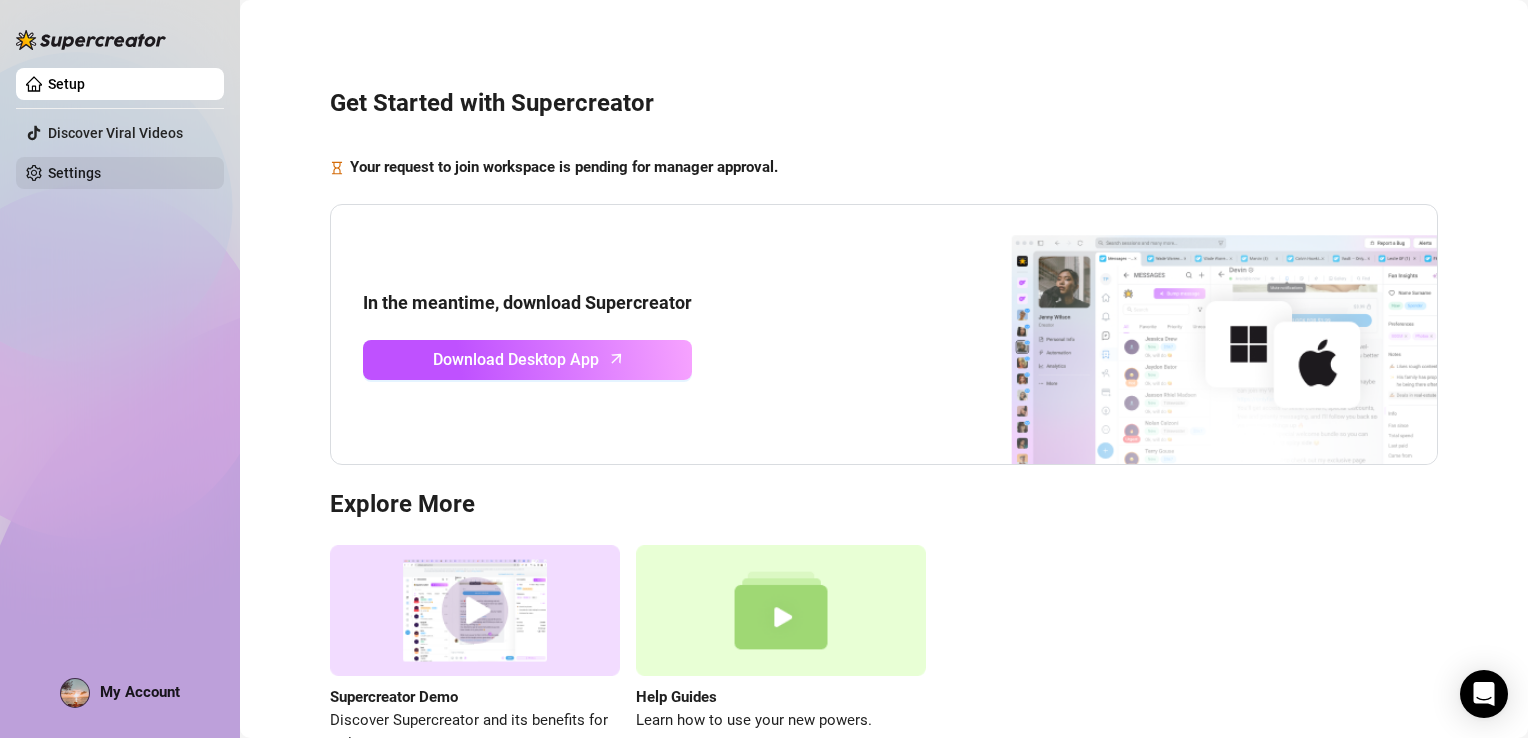 click on "Settings" at bounding box center (74, 173) 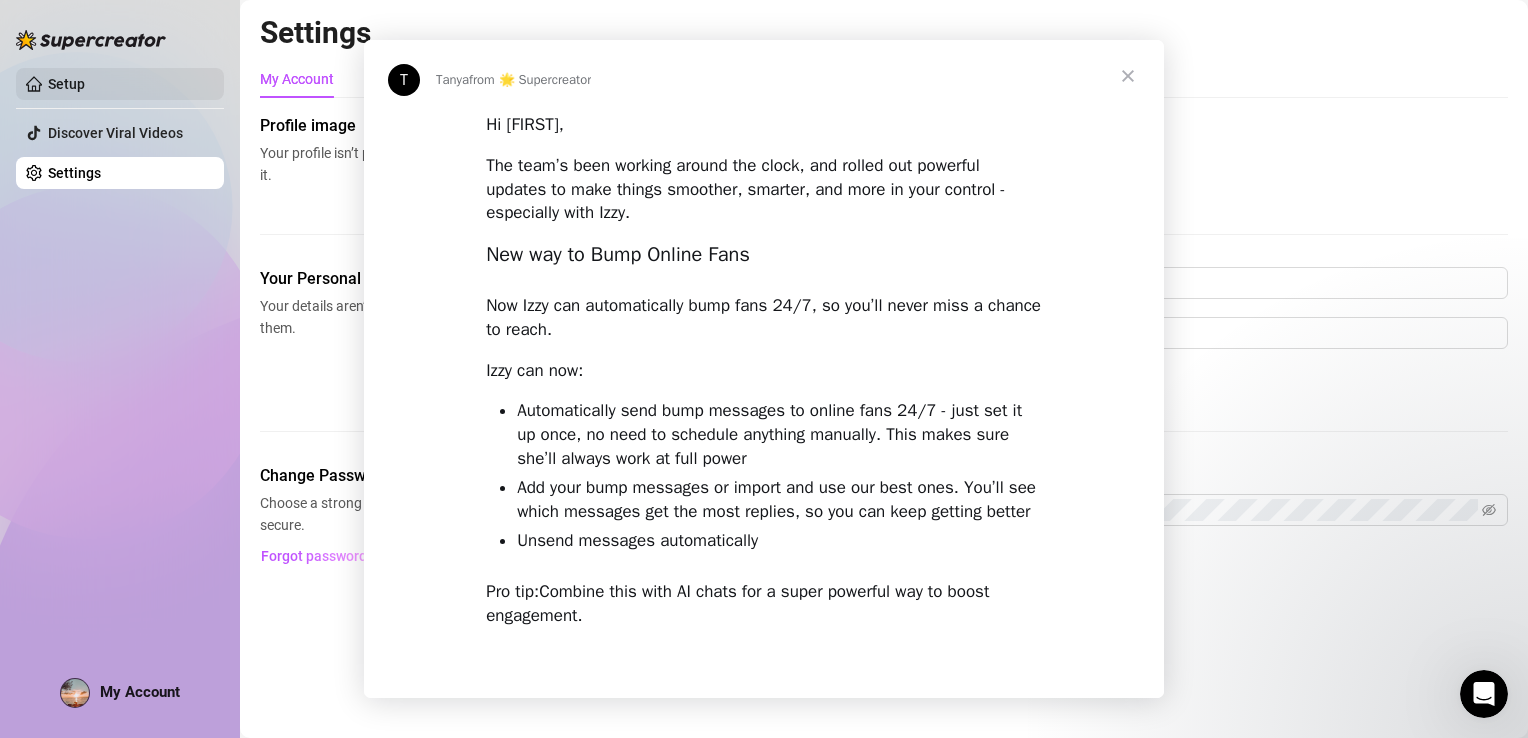 scroll, scrollTop: 0, scrollLeft: 0, axis: both 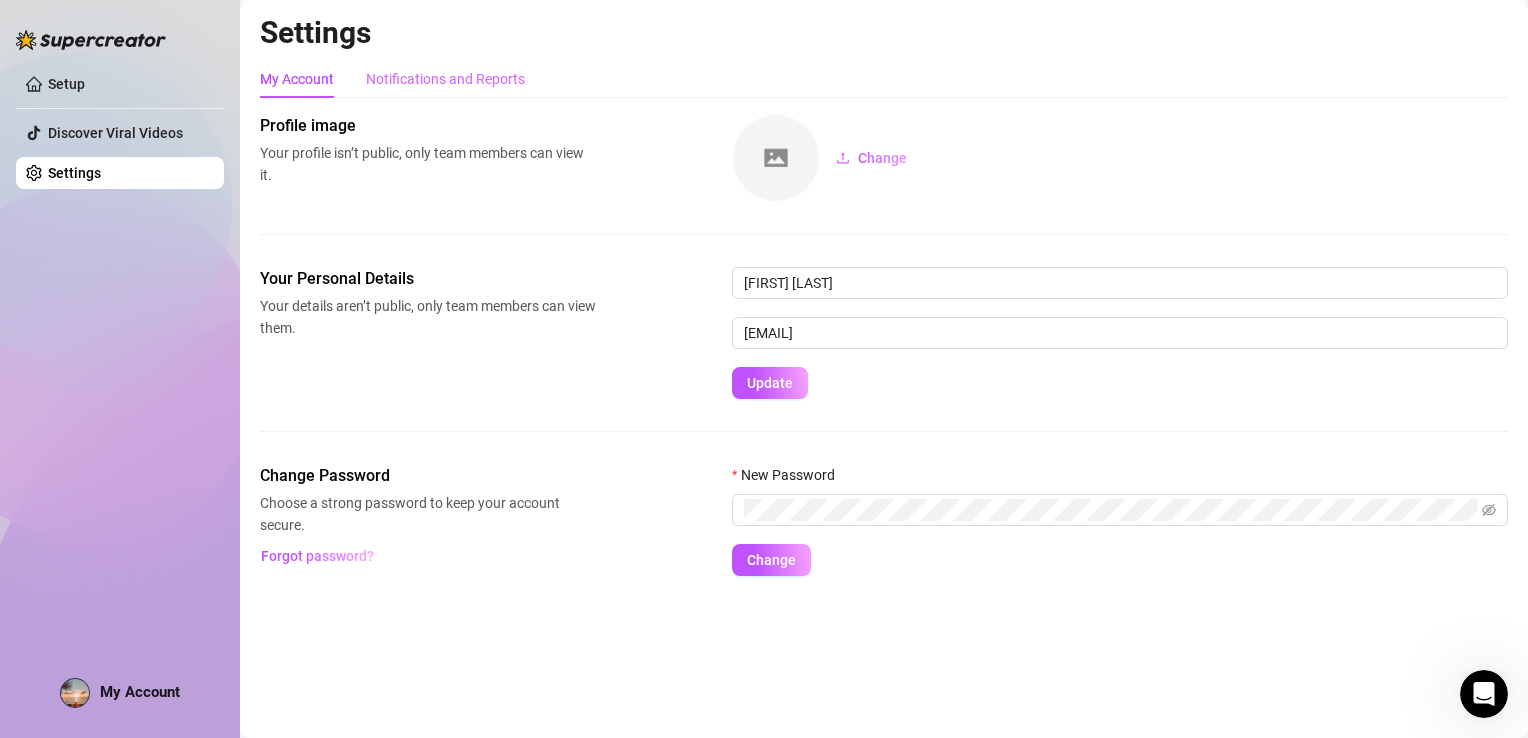 click on "Notifications and Reports" at bounding box center (445, 79) 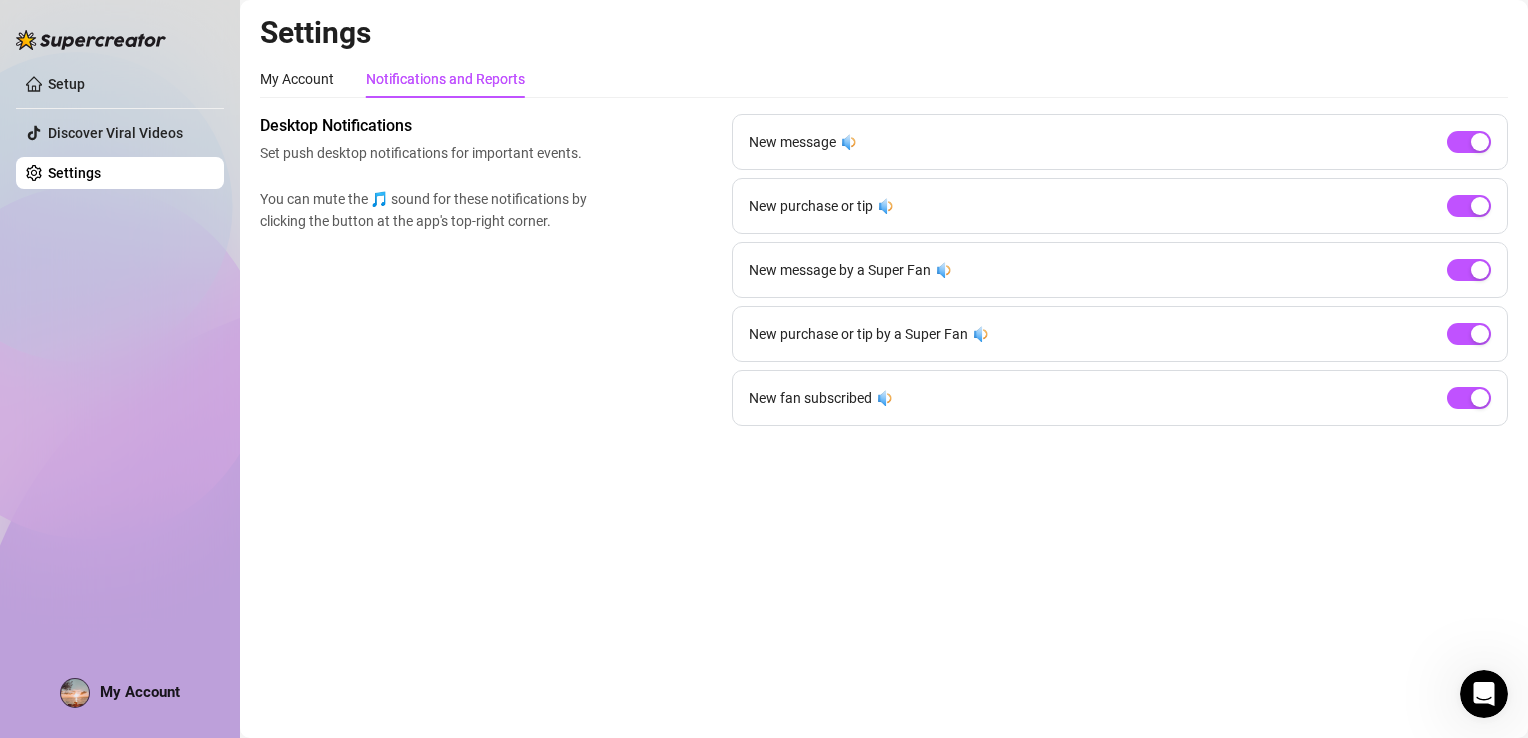 click on "My Account" at bounding box center (140, 692) 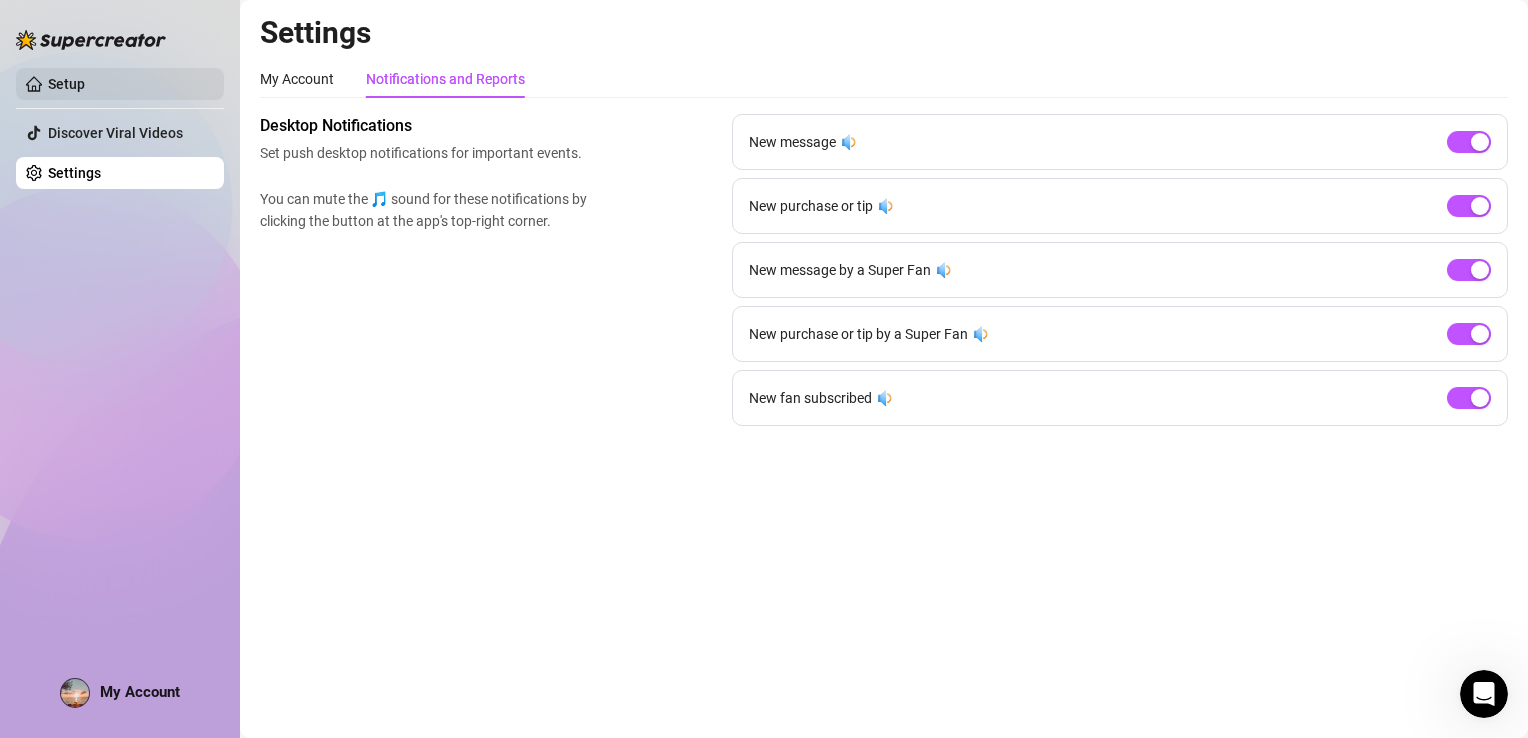 click on "Setup" at bounding box center [66, 84] 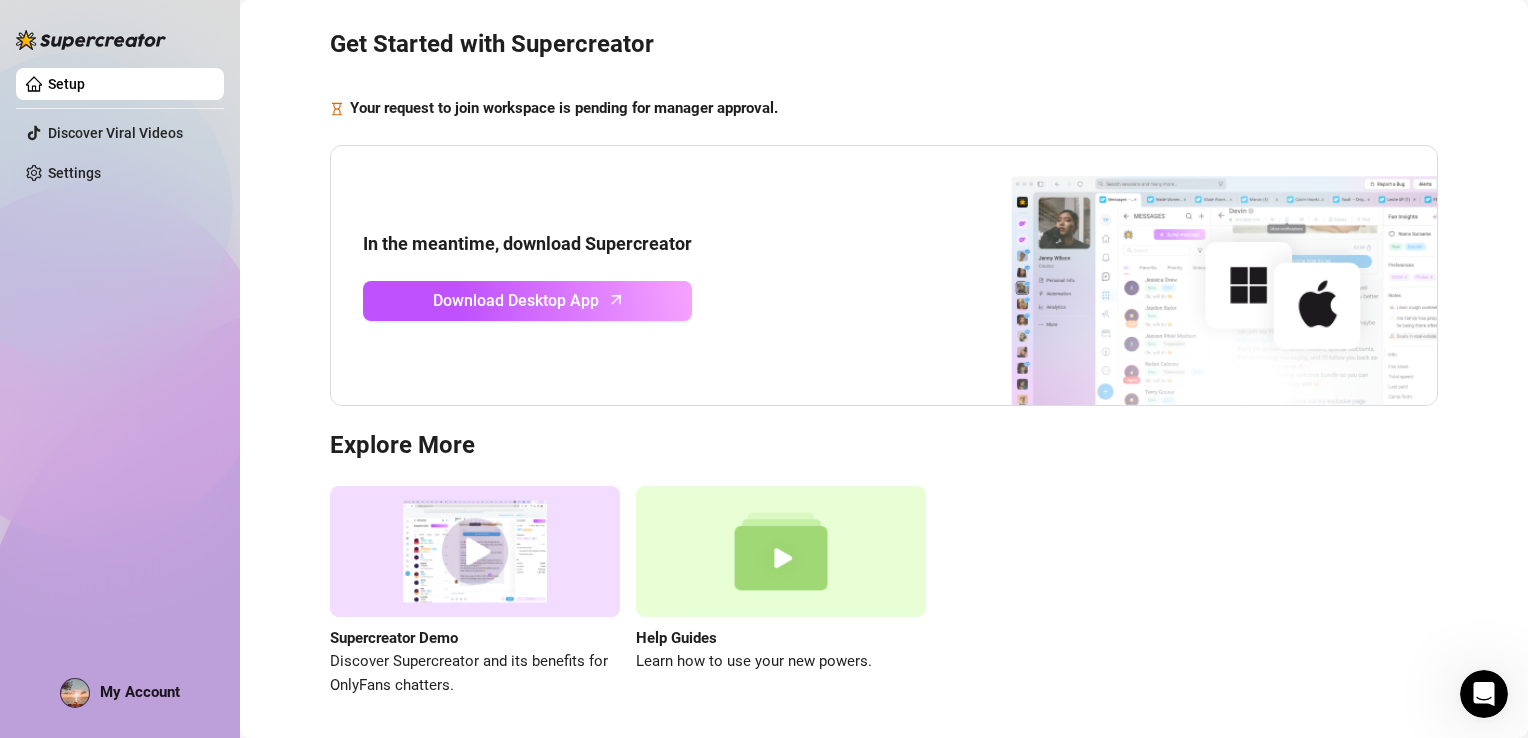scroll, scrollTop: 28, scrollLeft: 0, axis: vertical 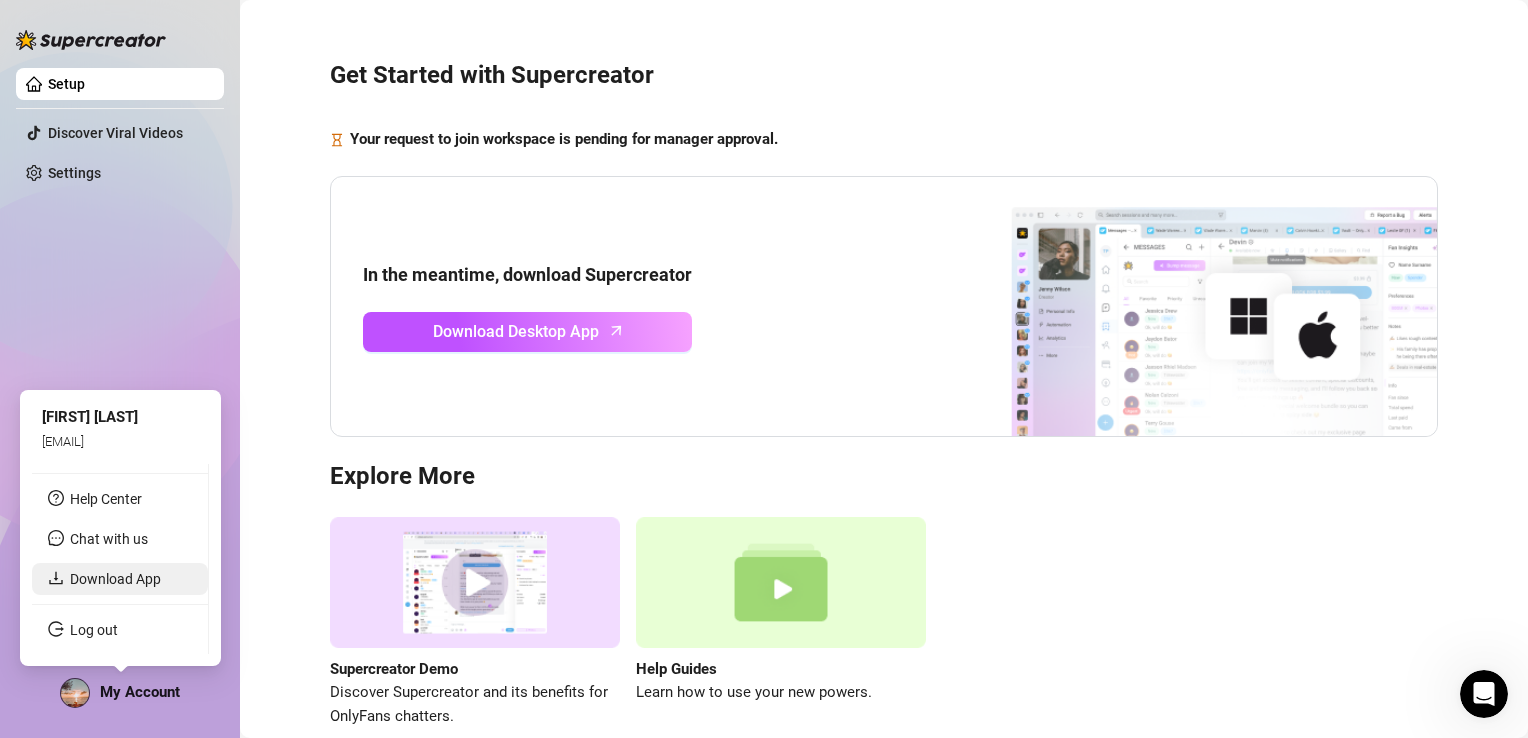 click on "Download App" at bounding box center [115, 579] 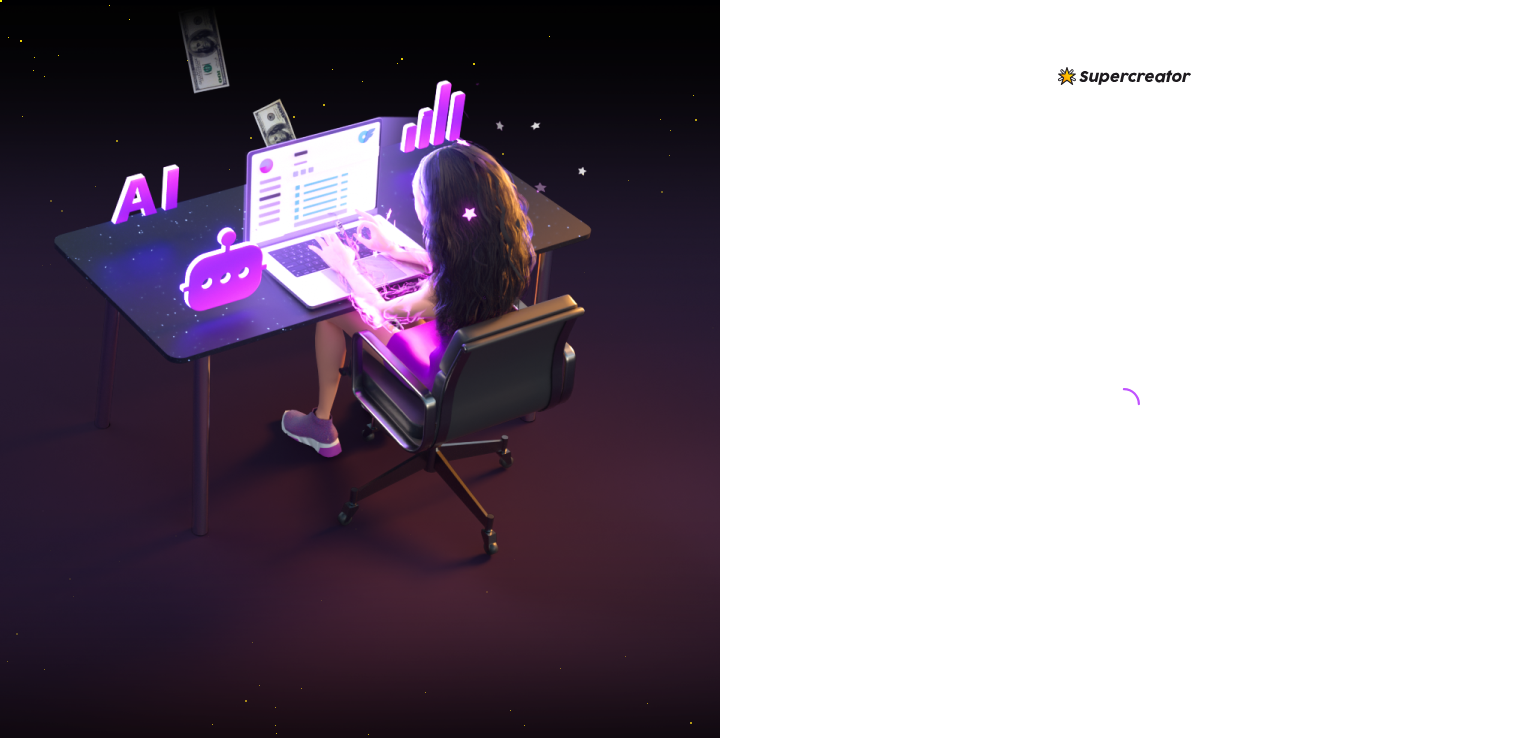 scroll, scrollTop: 0, scrollLeft: 0, axis: both 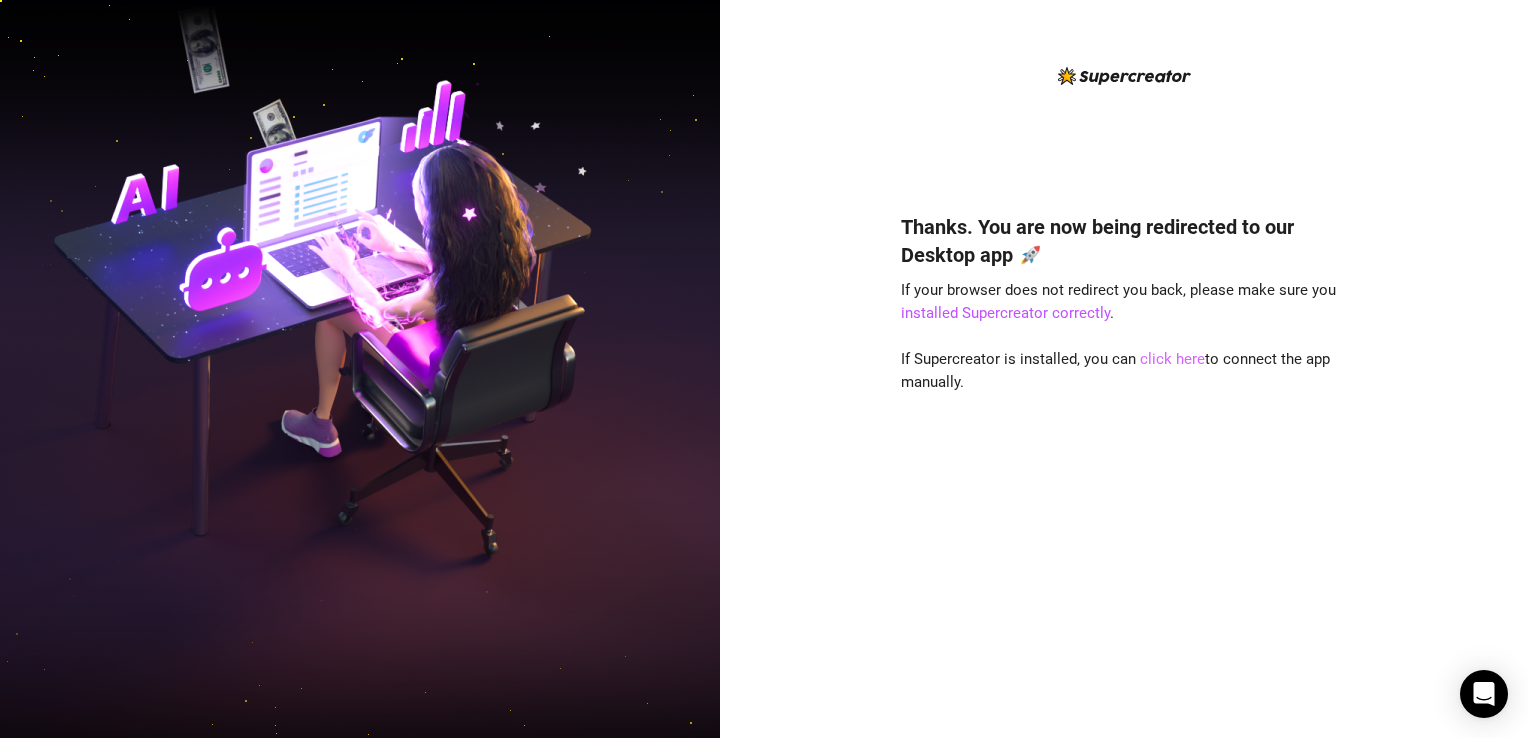 click on "click here" at bounding box center (1172, 359) 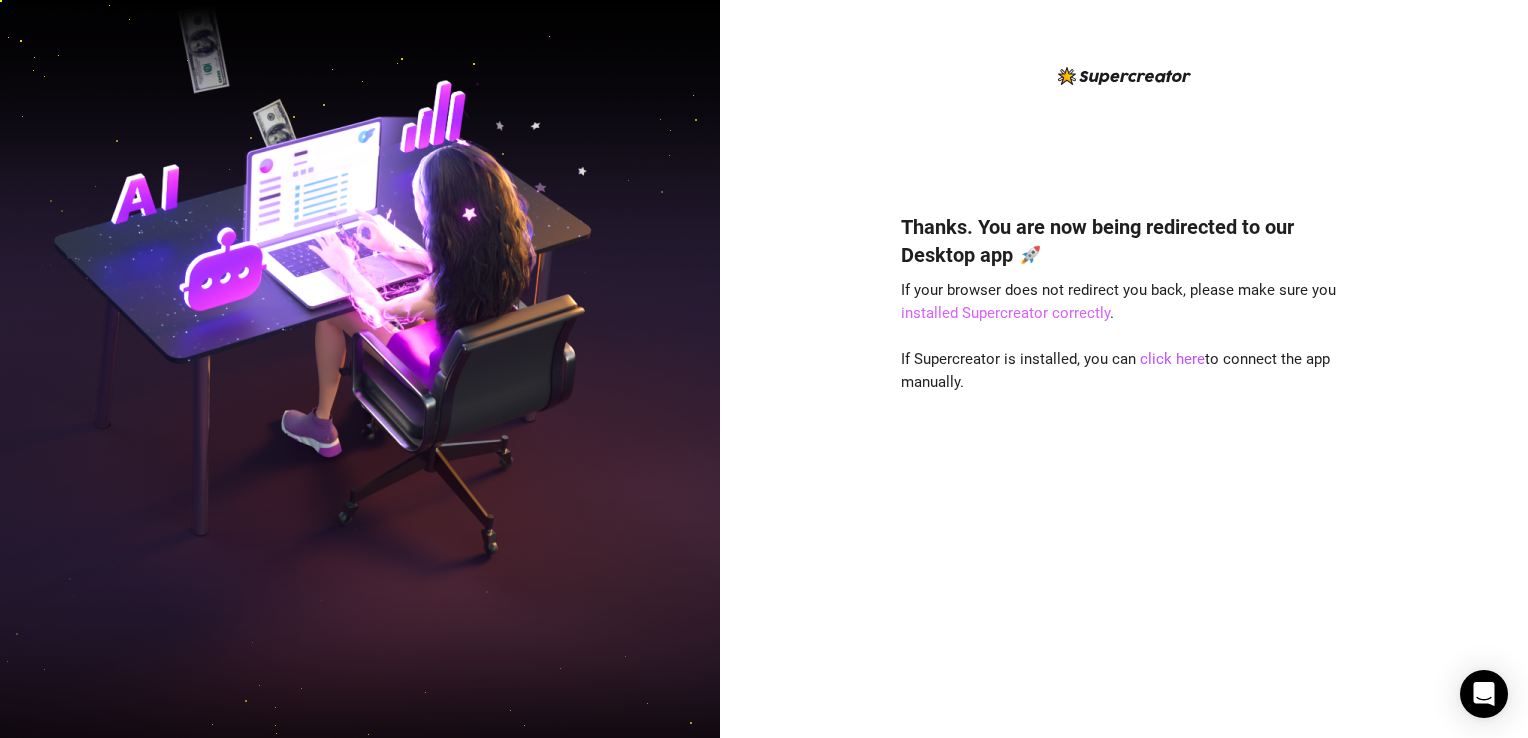 click on "installed Supercreator correctly" at bounding box center (1005, 313) 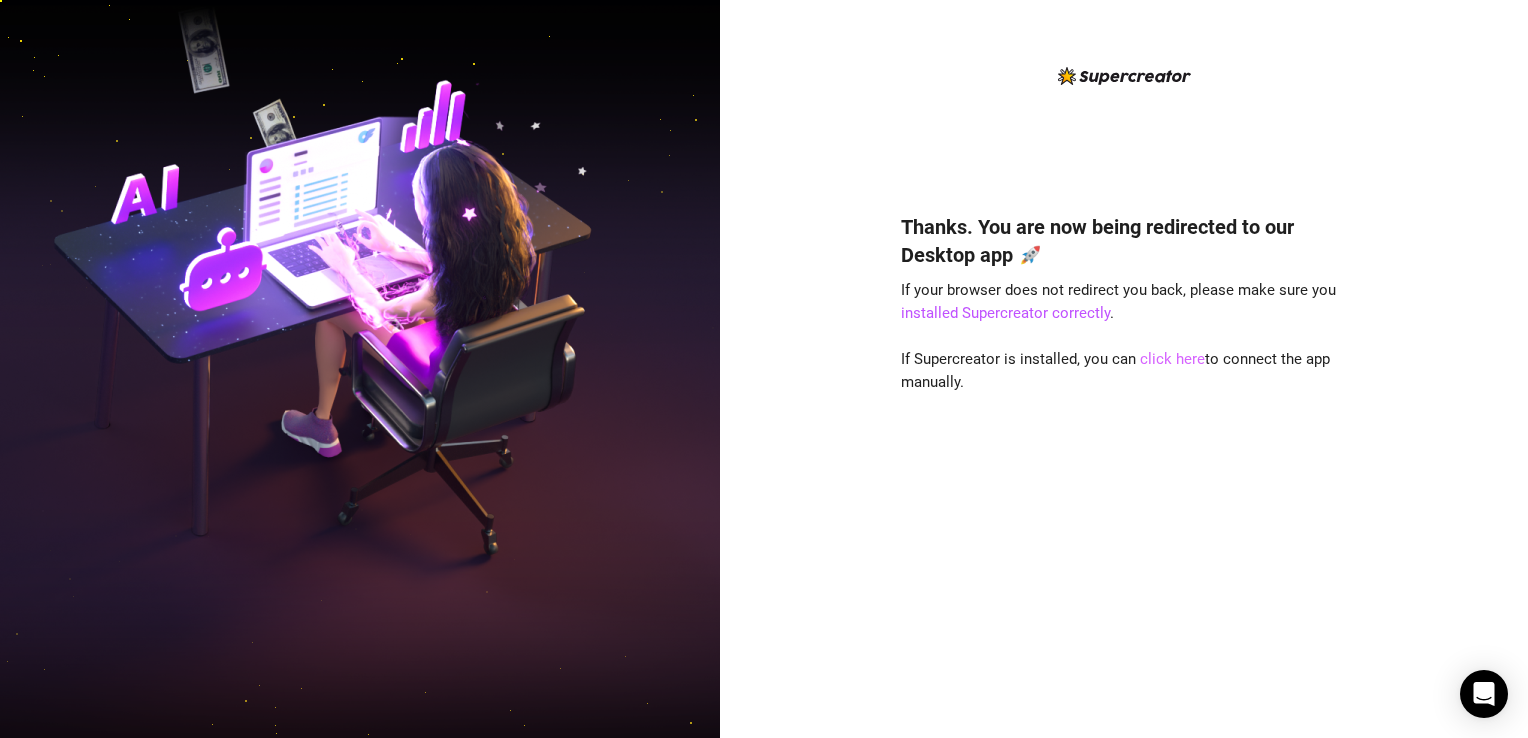 click on "click here" at bounding box center (1172, 359) 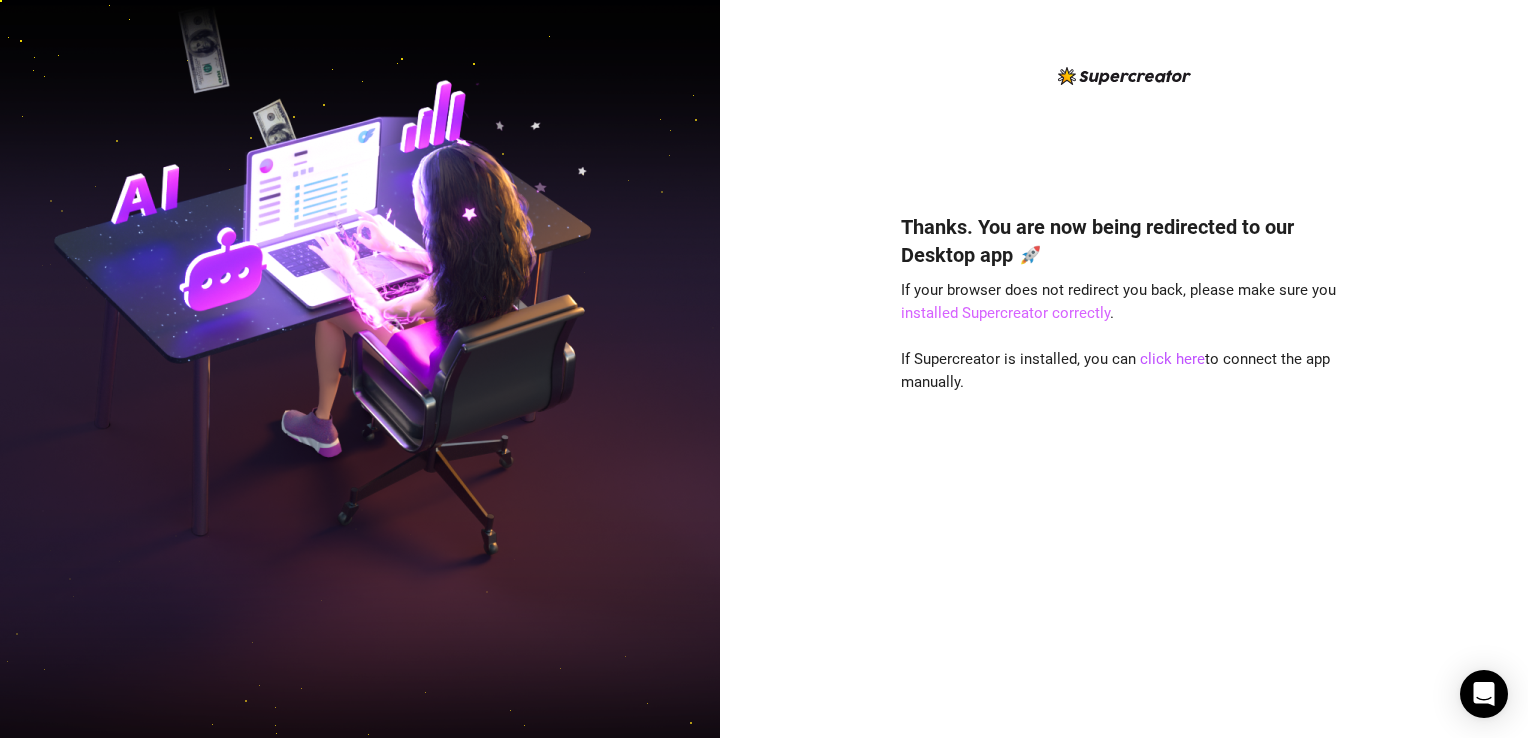 click on "installed Supercreator correctly" at bounding box center [1005, 313] 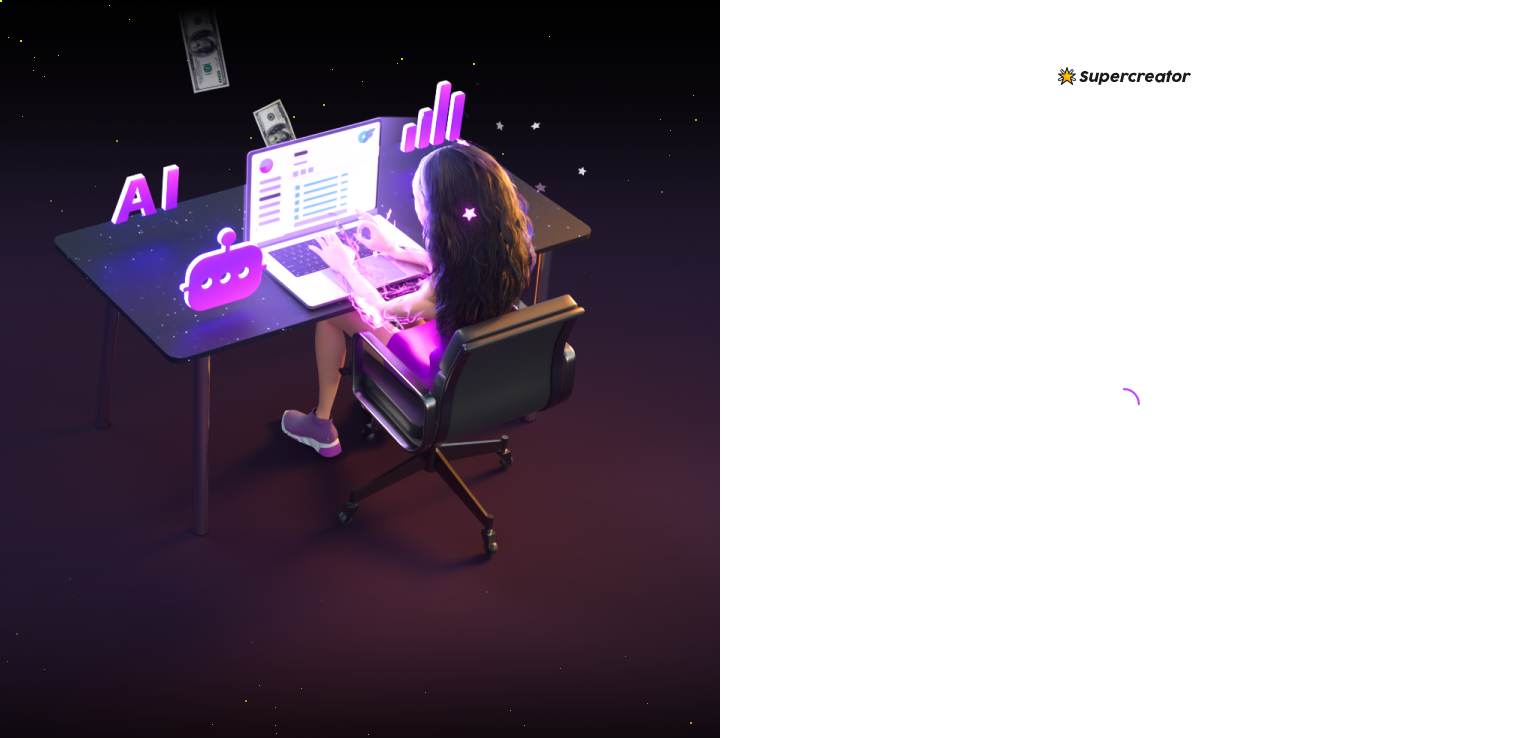 scroll, scrollTop: 0, scrollLeft: 0, axis: both 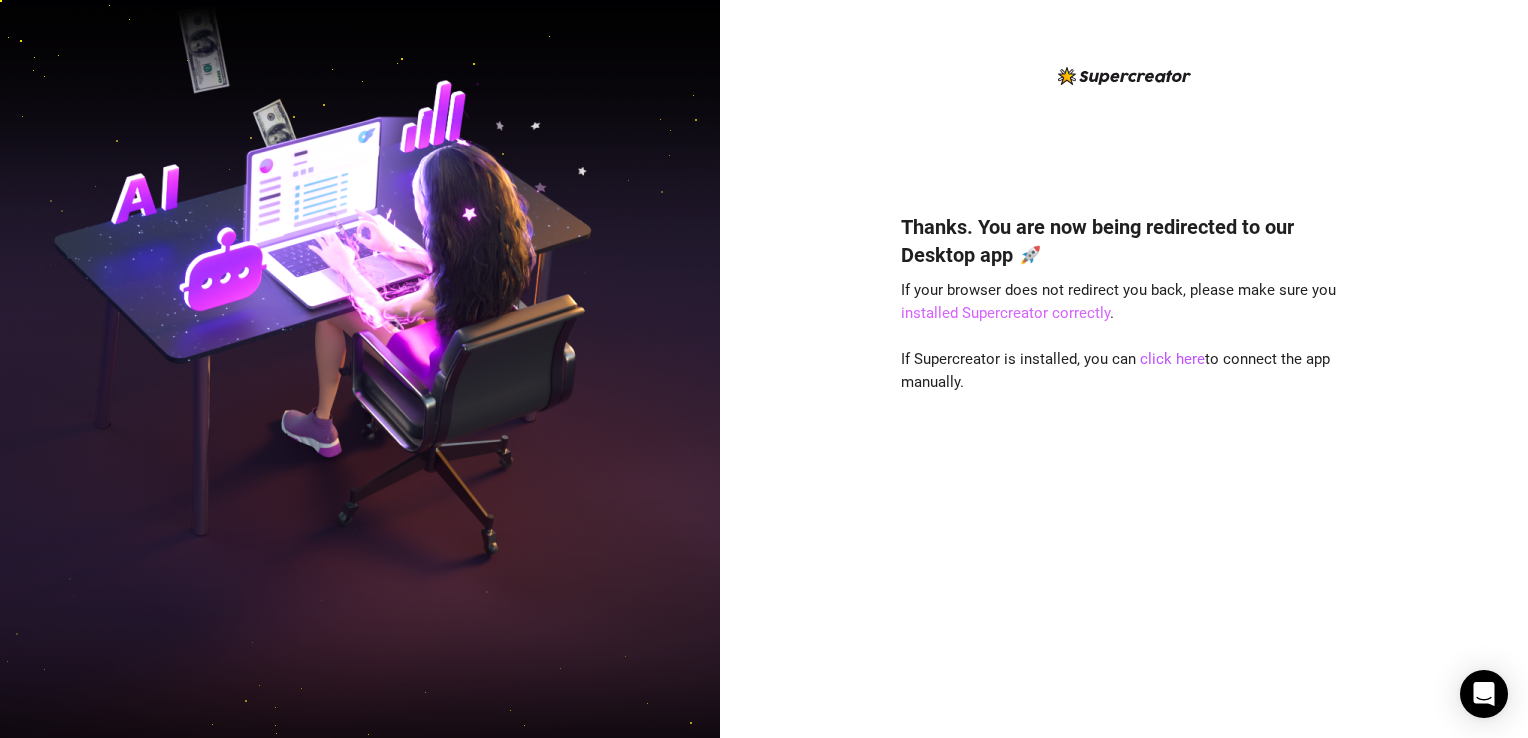 click on "installed Supercreator correctly" at bounding box center (1005, 313) 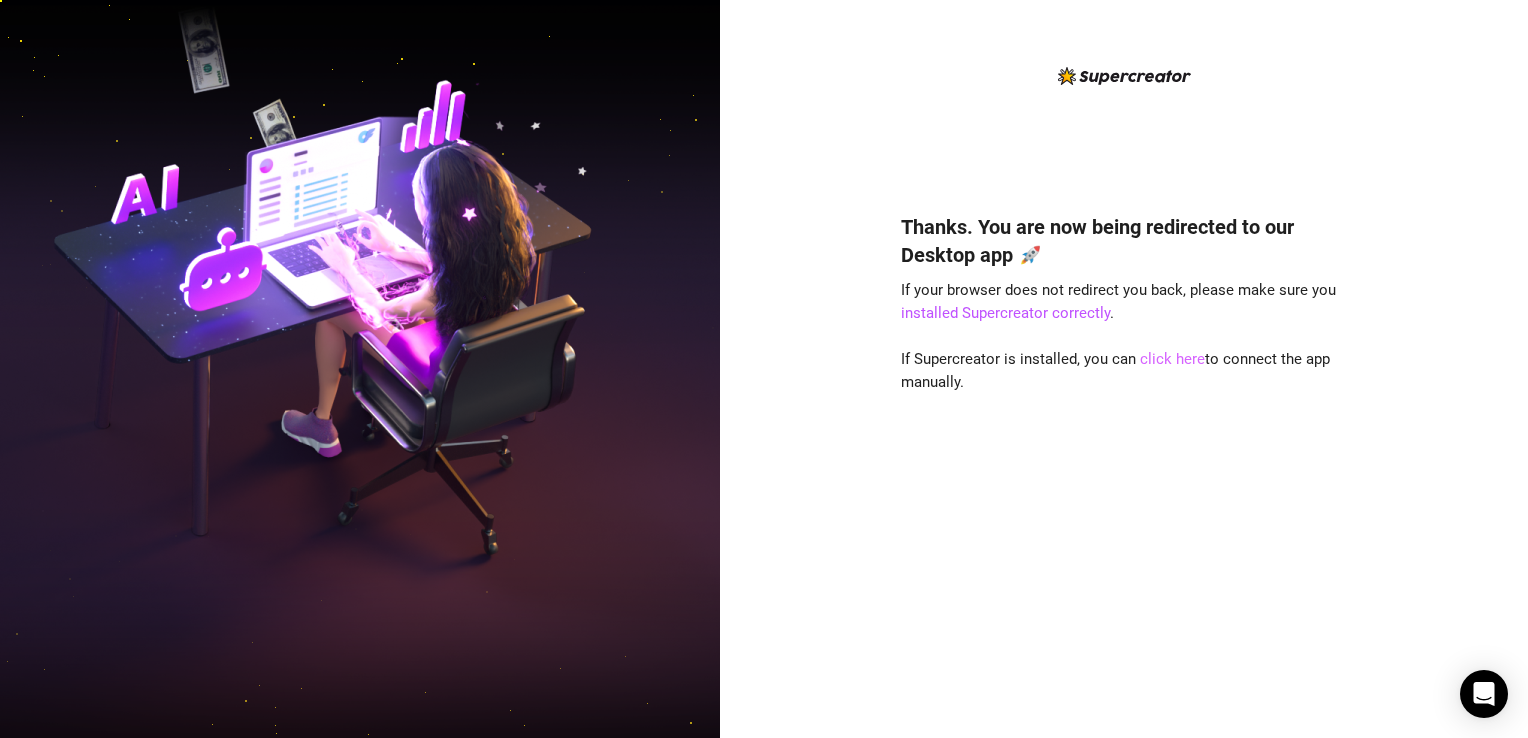 click on "click here" at bounding box center [1172, 359] 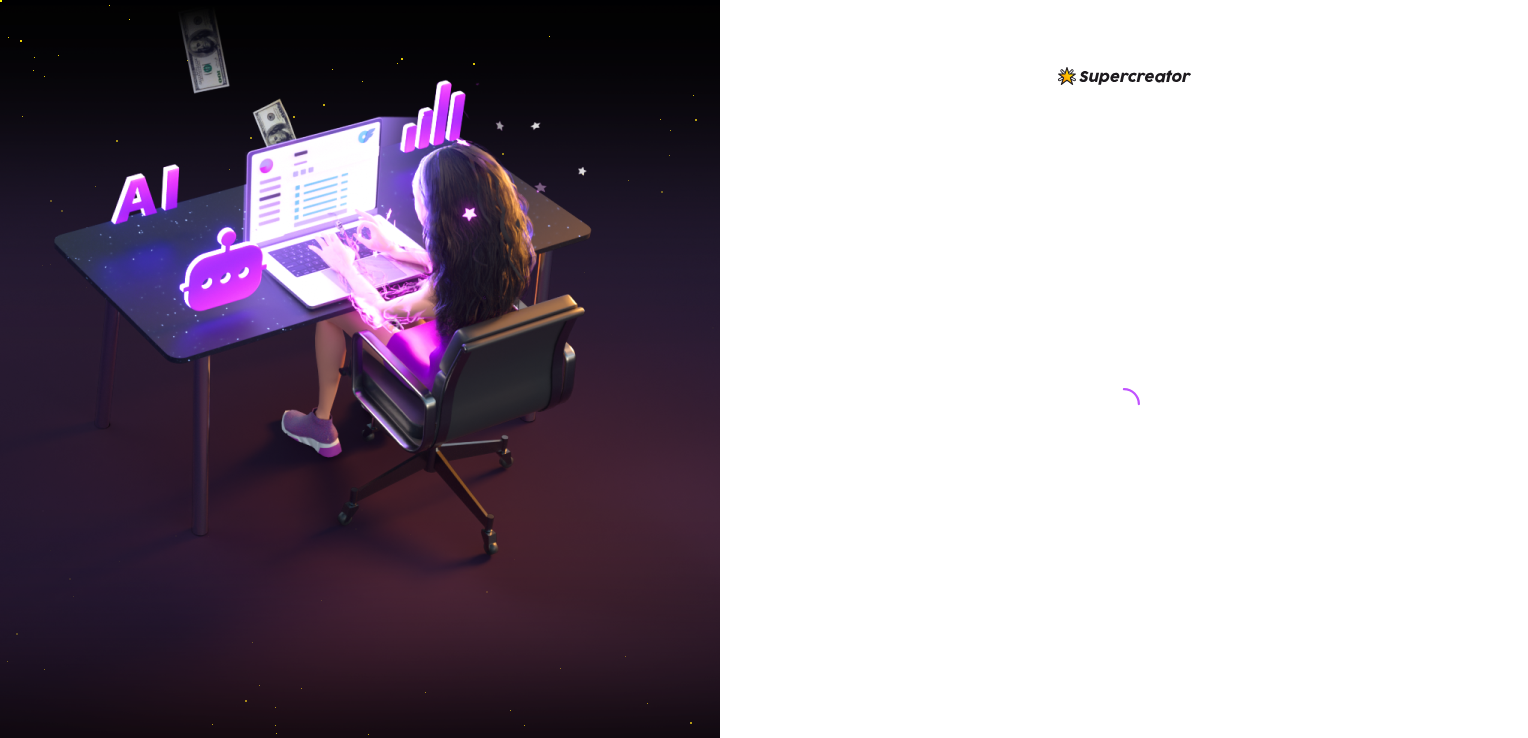 scroll, scrollTop: 0, scrollLeft: 0, axis: both 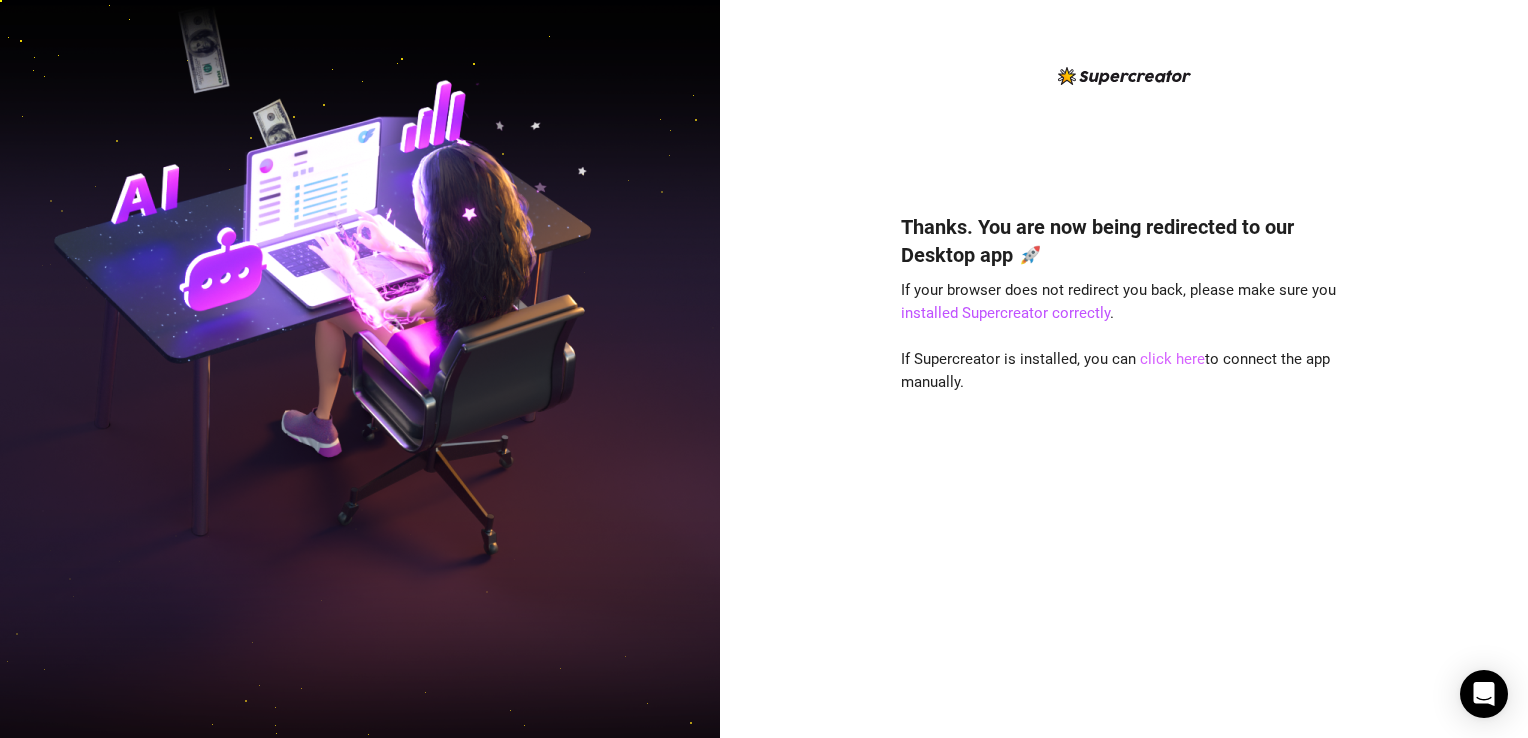 click on "click here" at bounding box center [1172, 359] 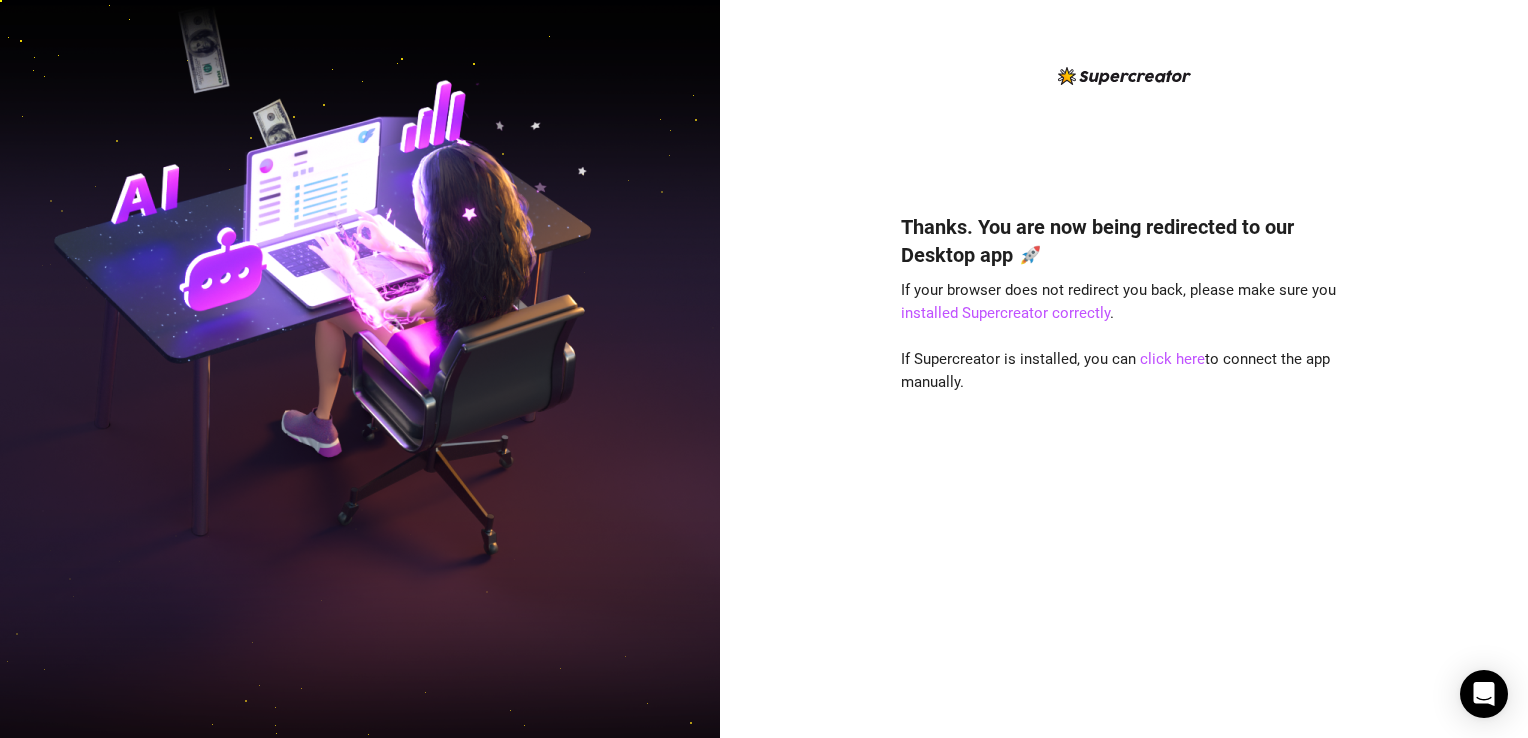 drag, startPoint x: 506, startPoint y: 158, endPoint x: 574, endPoint y: 188, distance: 74.323616 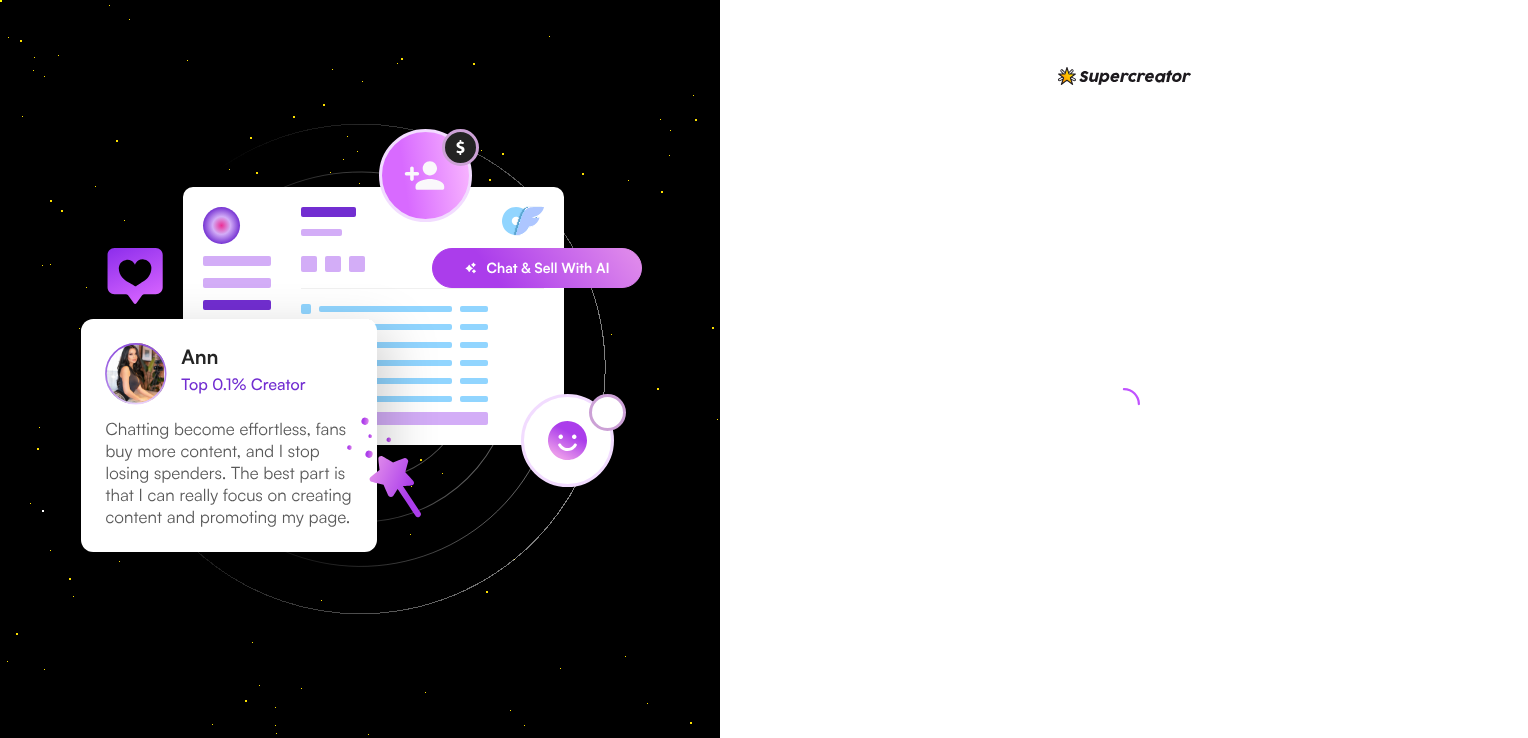 scroll, scrollTop: 0, scrollLeft: 0, axis: both 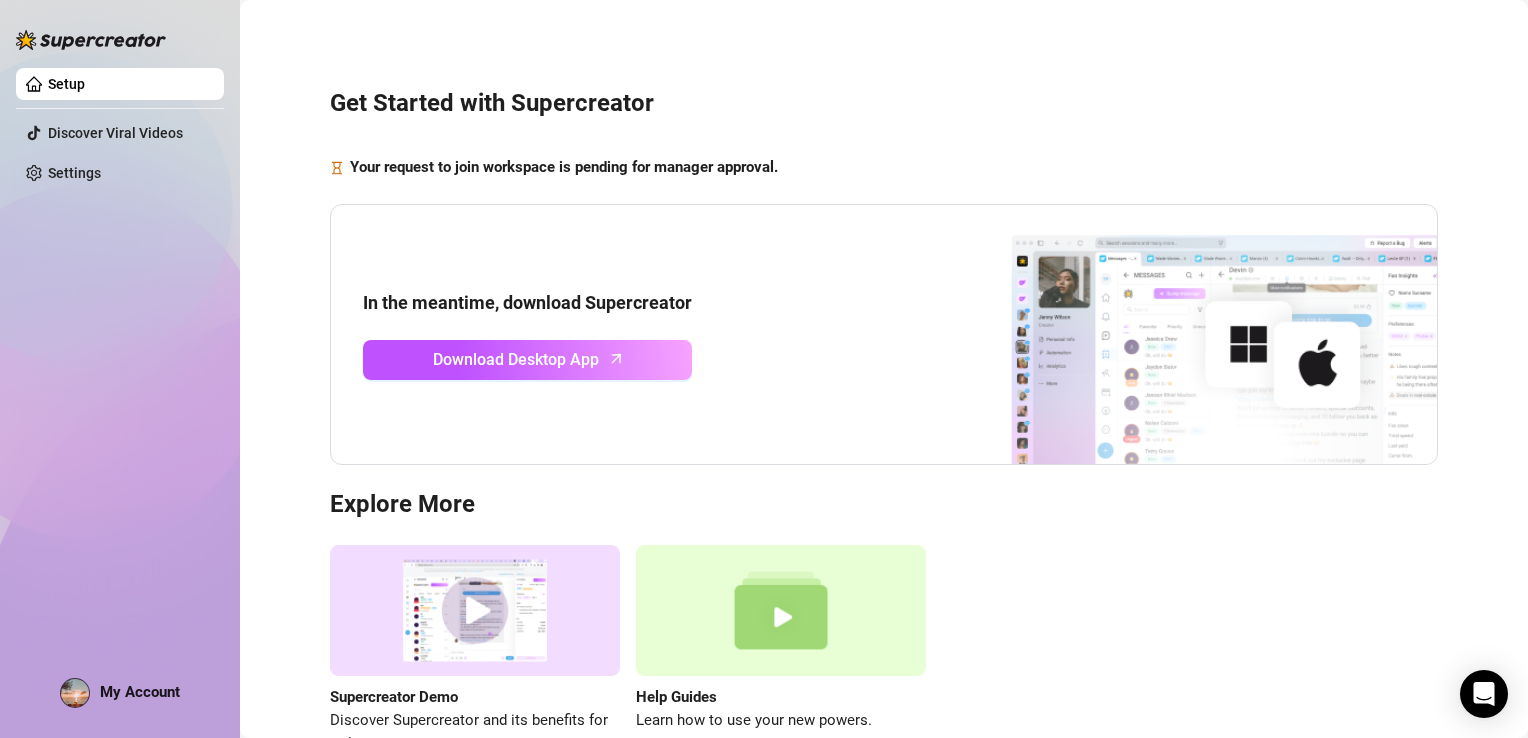 click on "My Account" at bounding box center [140, 692] 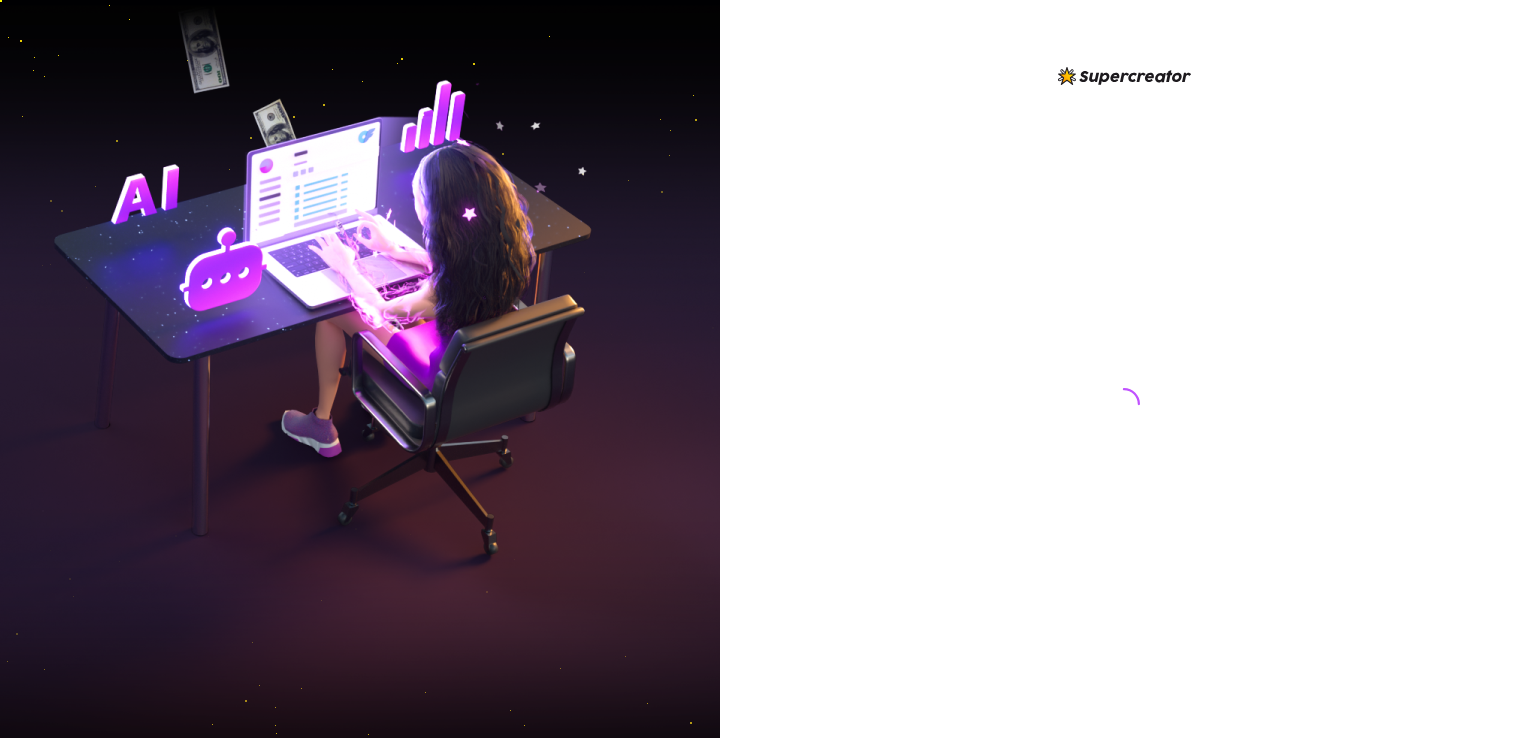 scroll, scrollTop: 0, scrollLeft: 0, axis: both 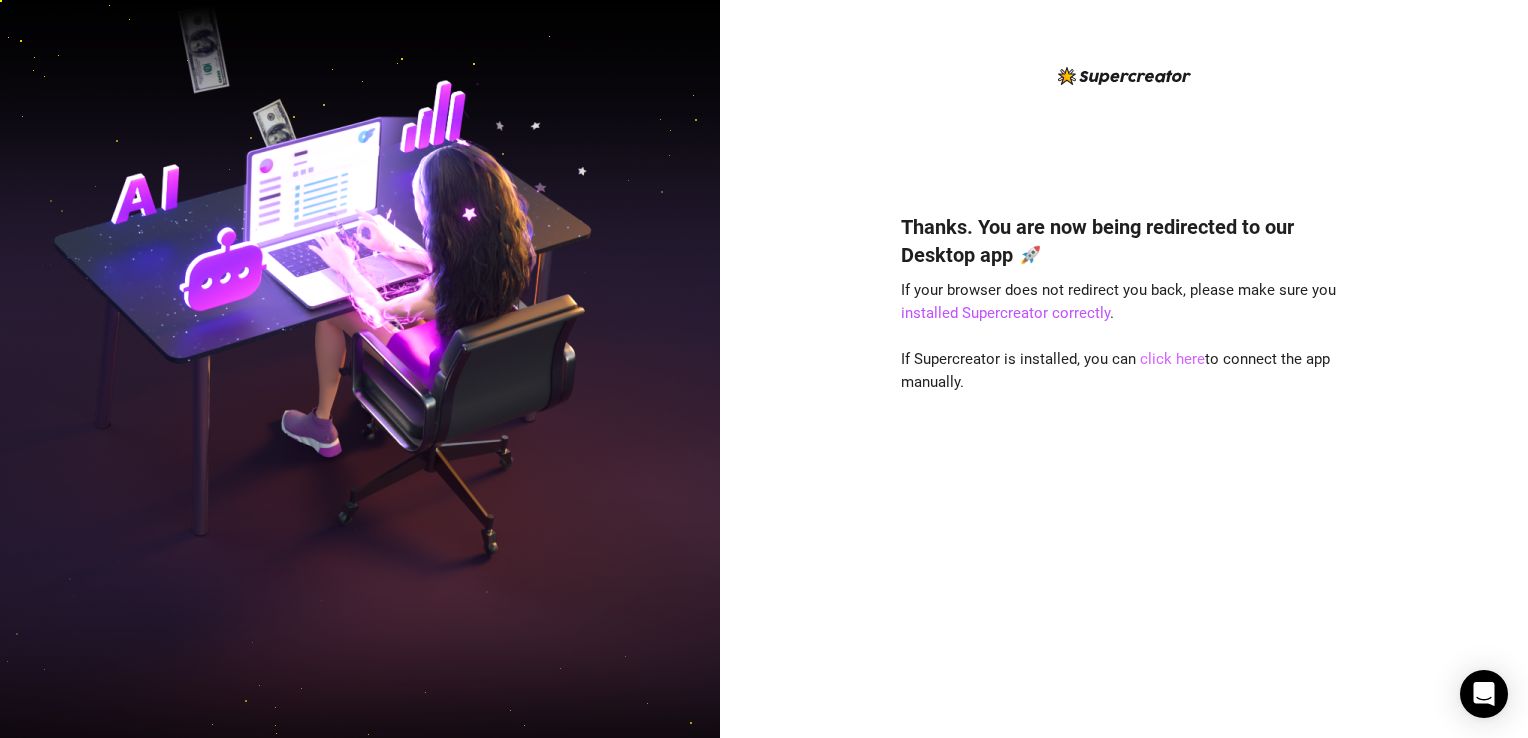 click on "click here" at bounding box center (1172, 359) 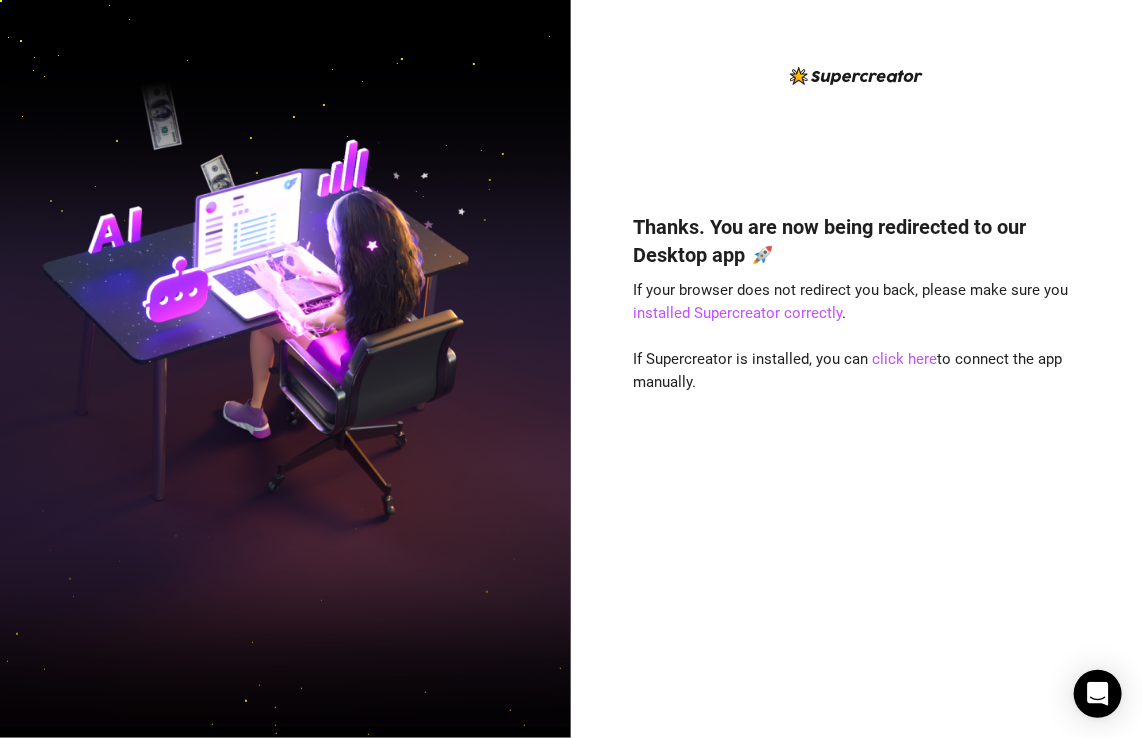 drag, startPoint x: 1039, startPoint y: 143, endPoint x: 1045, endPoint y: 159, distance: 17.088007 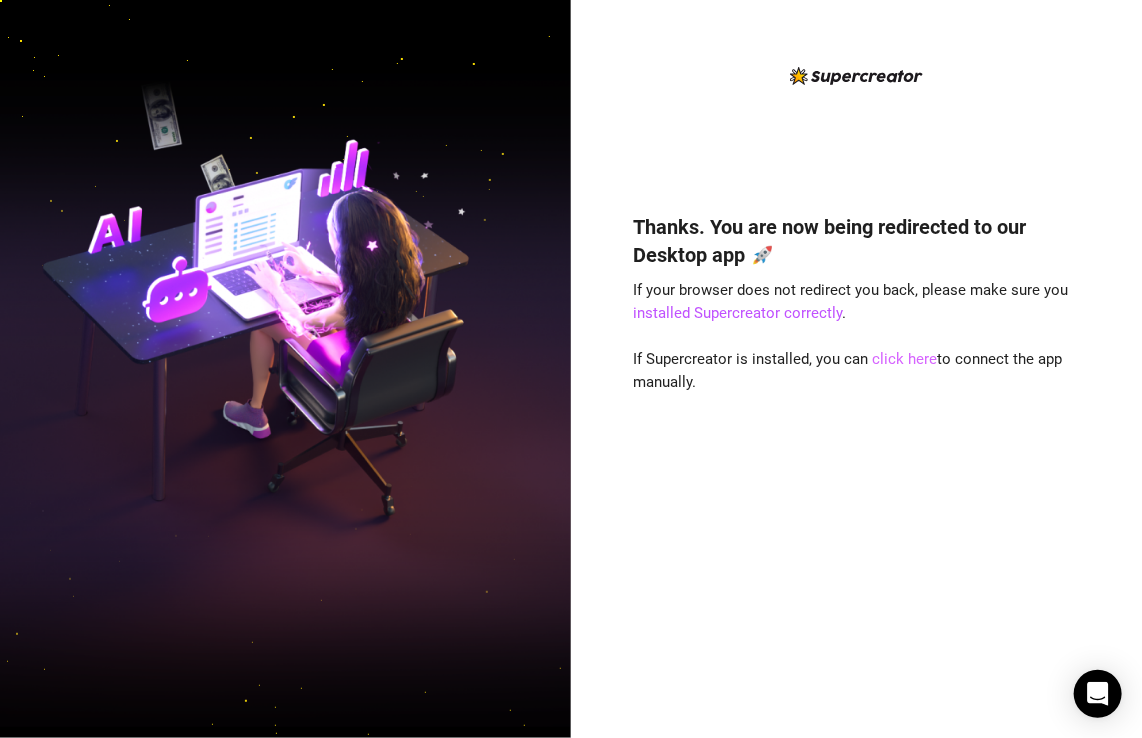 click on "click here" at bounding box center [905, 359] 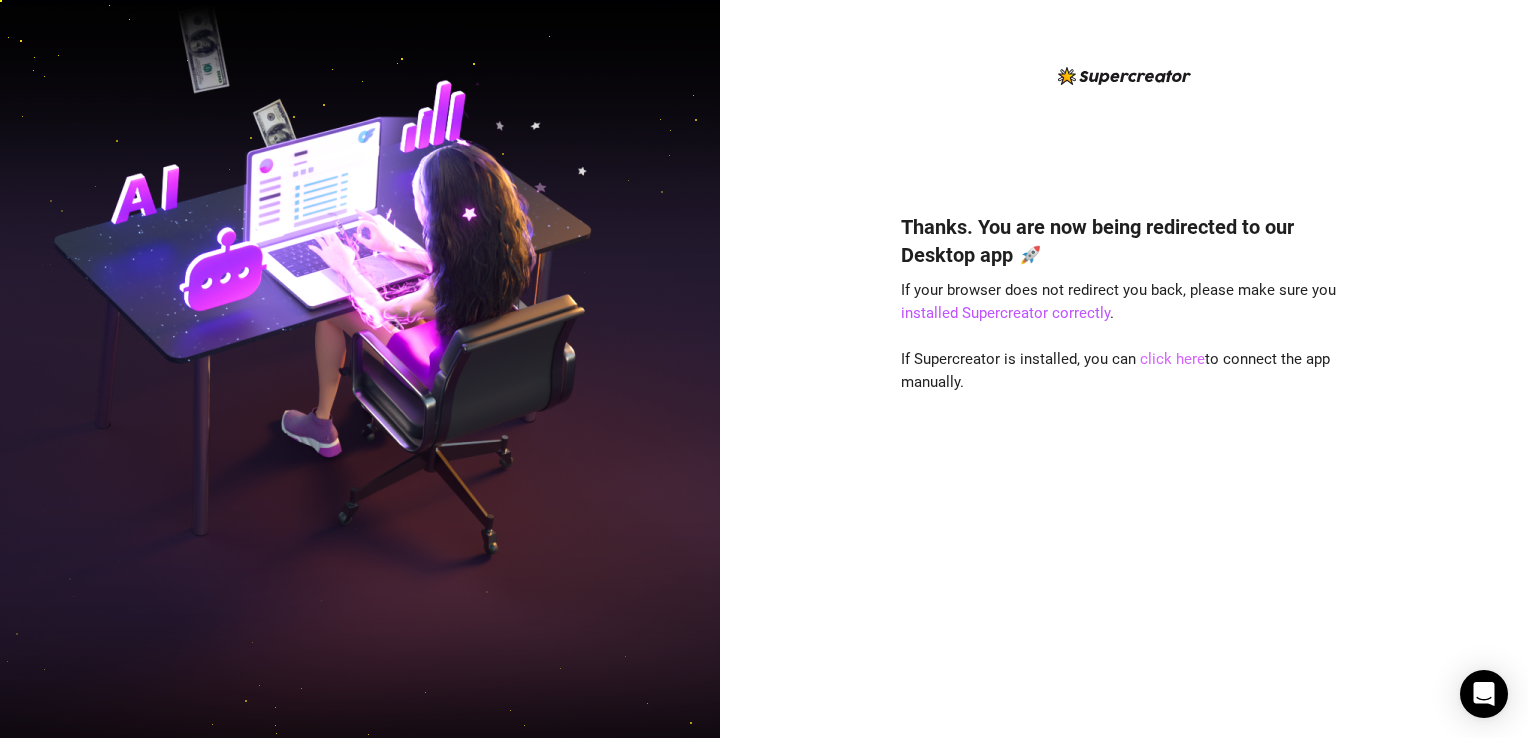 click on "click here" at bounding box center (1172, 359) 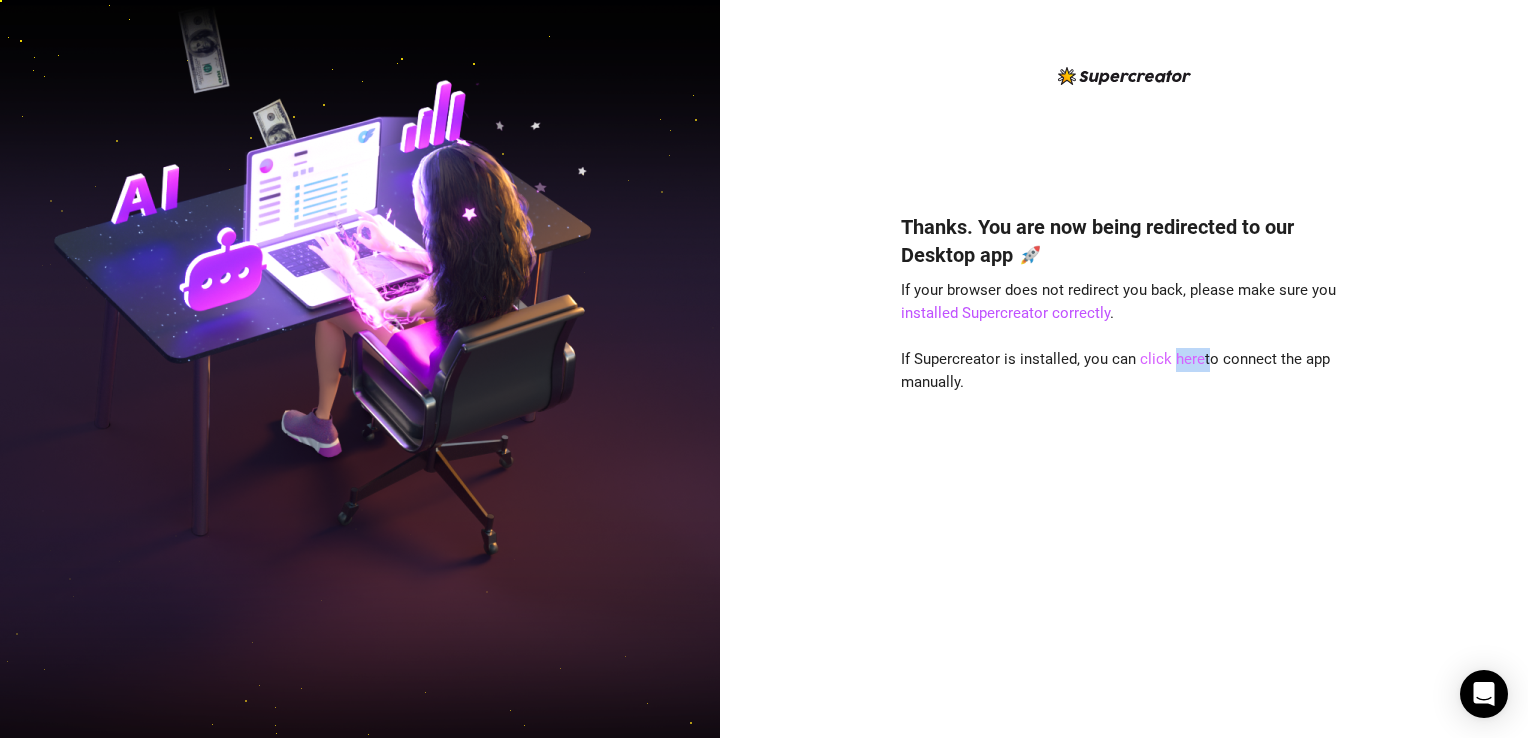 click on "click here" at bounding box center [1172, 359] 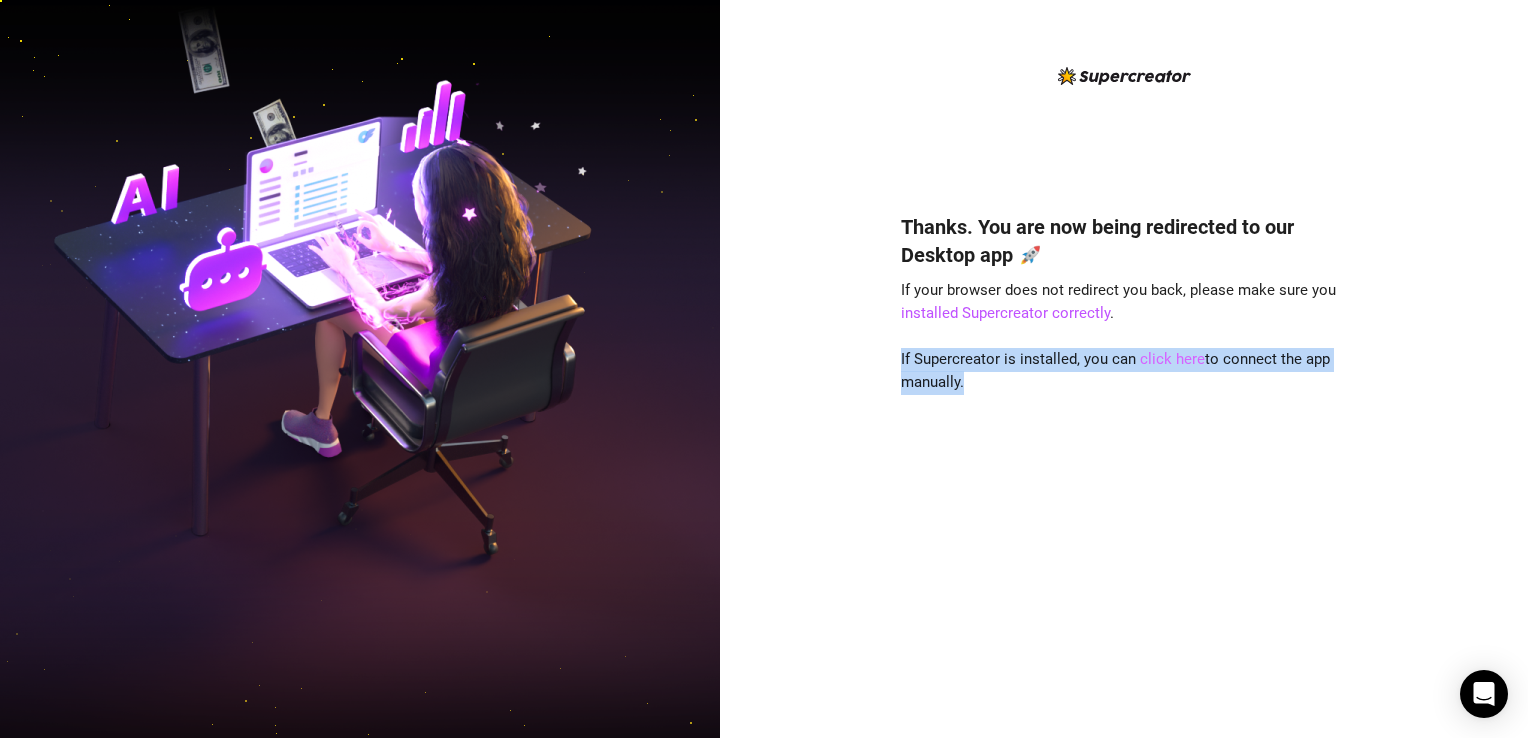 click on "click here" at bounding box center (1172, 359) 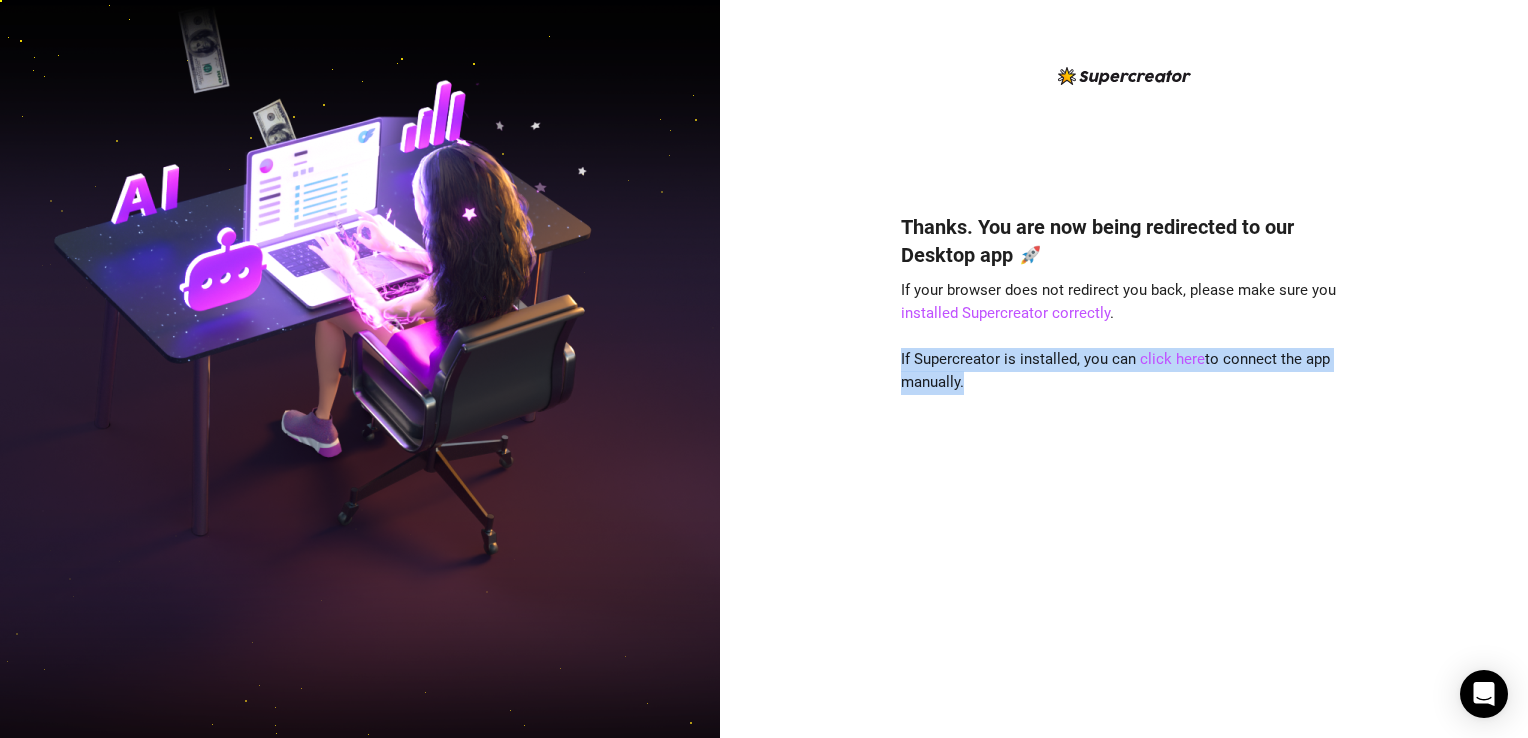 click on "Thanks. You are now being redirected to our Desktop app 🚀 If your browser does not redirect you back, please make sure you   installed Supercreator correctly . If Supercreator is installed, you can   click here  to connect the app manually." at bounding box center (1124, 446) 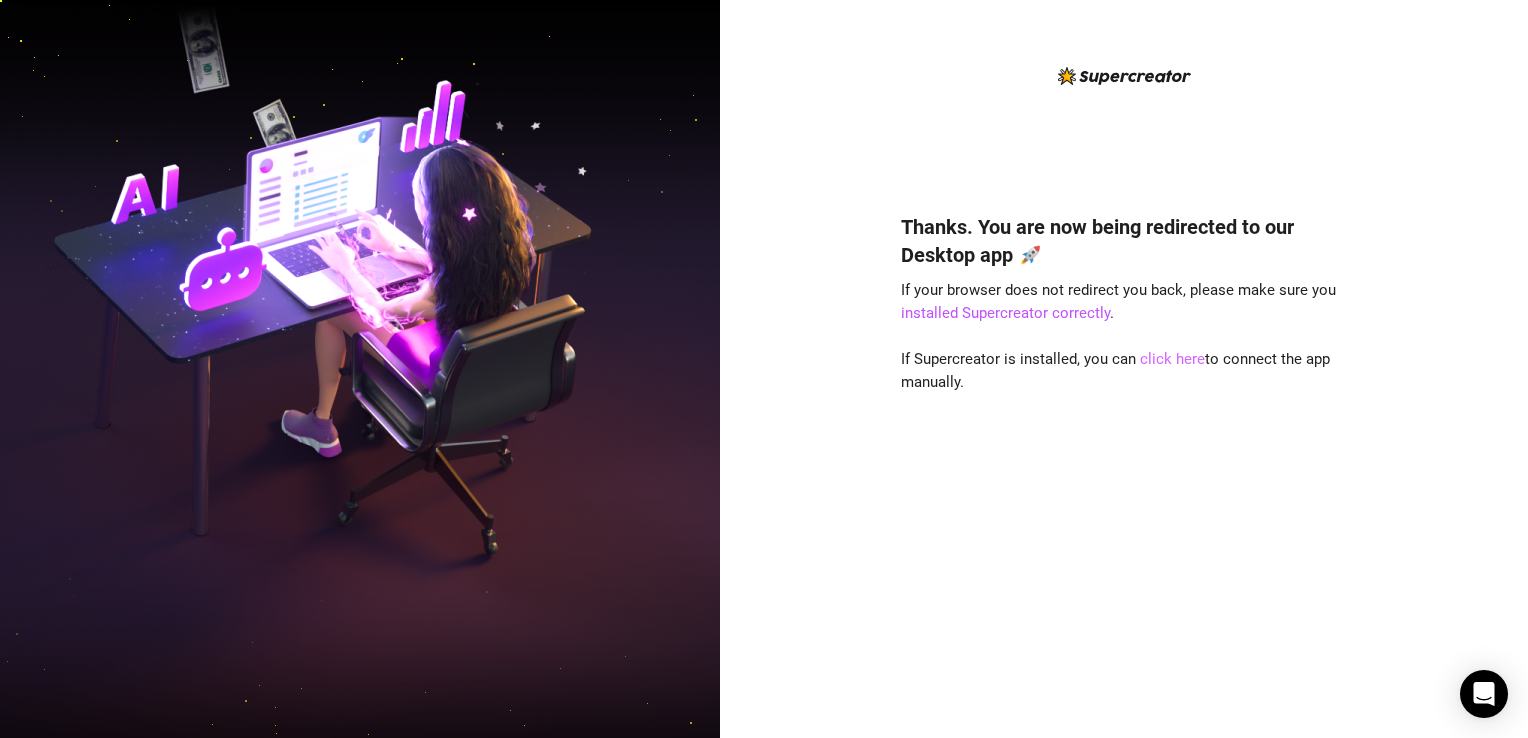 click on "click here" at bounding box center (1172, 359) 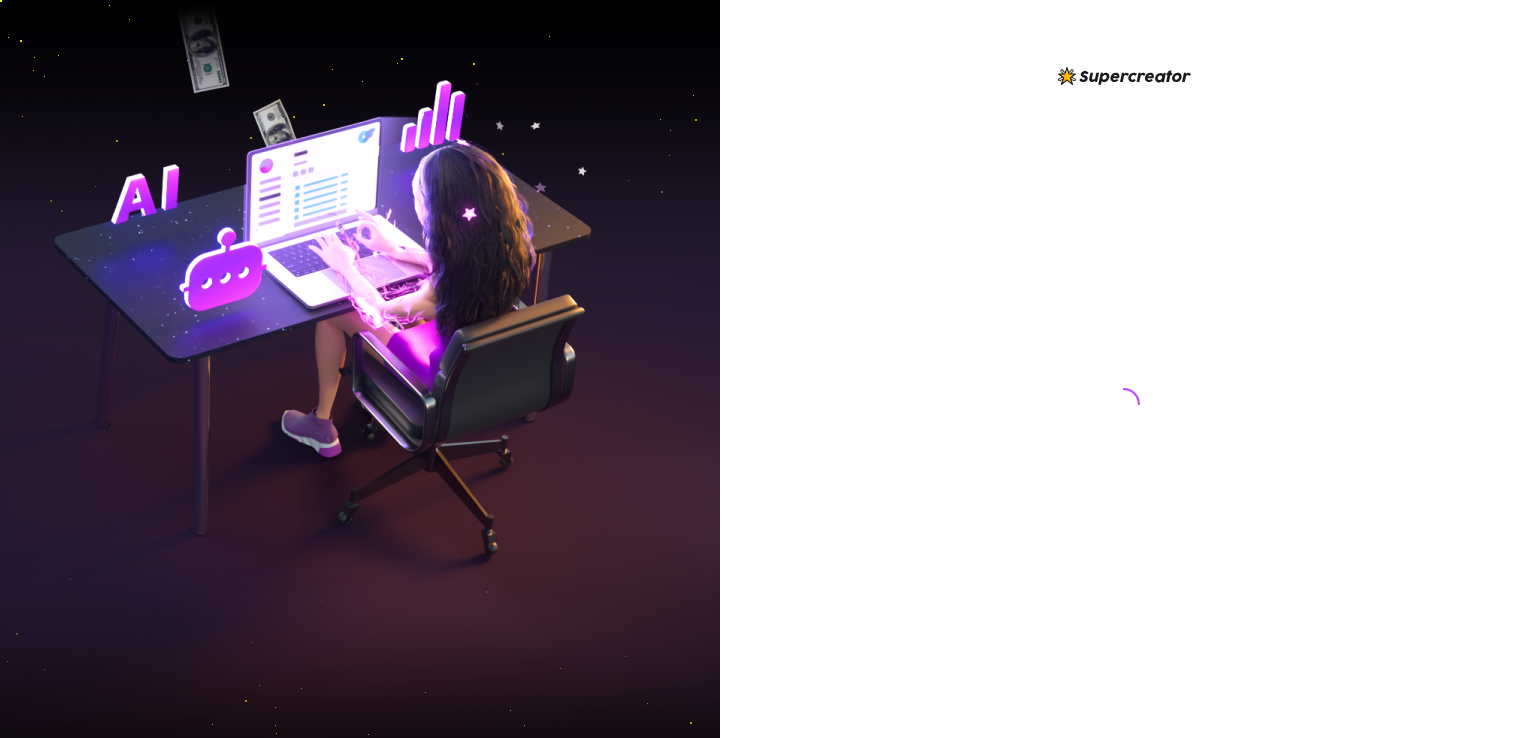 scroll, scrollTop: 0, scrollLeft: 0, axis: both 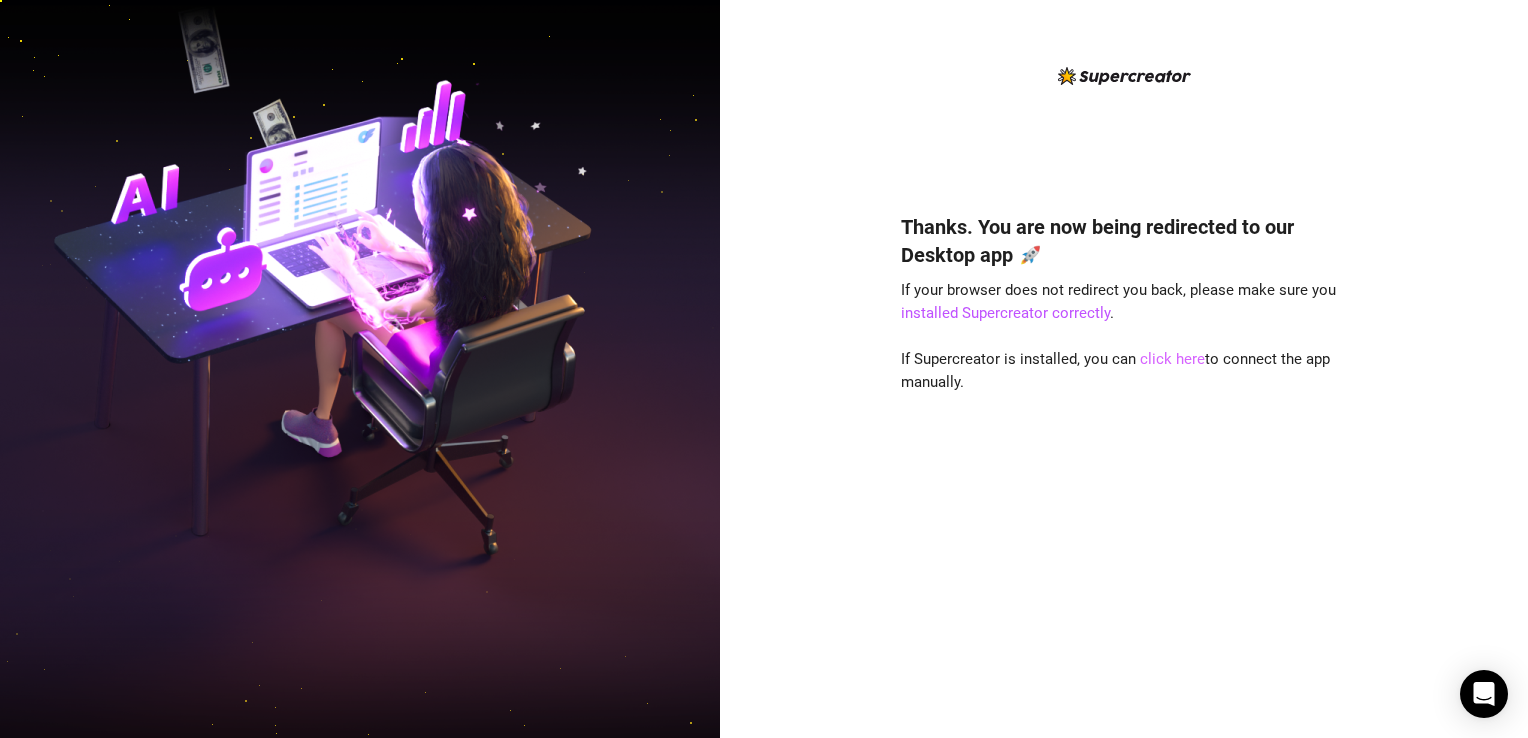 click on "click here" at bounding box center [1172, 359] 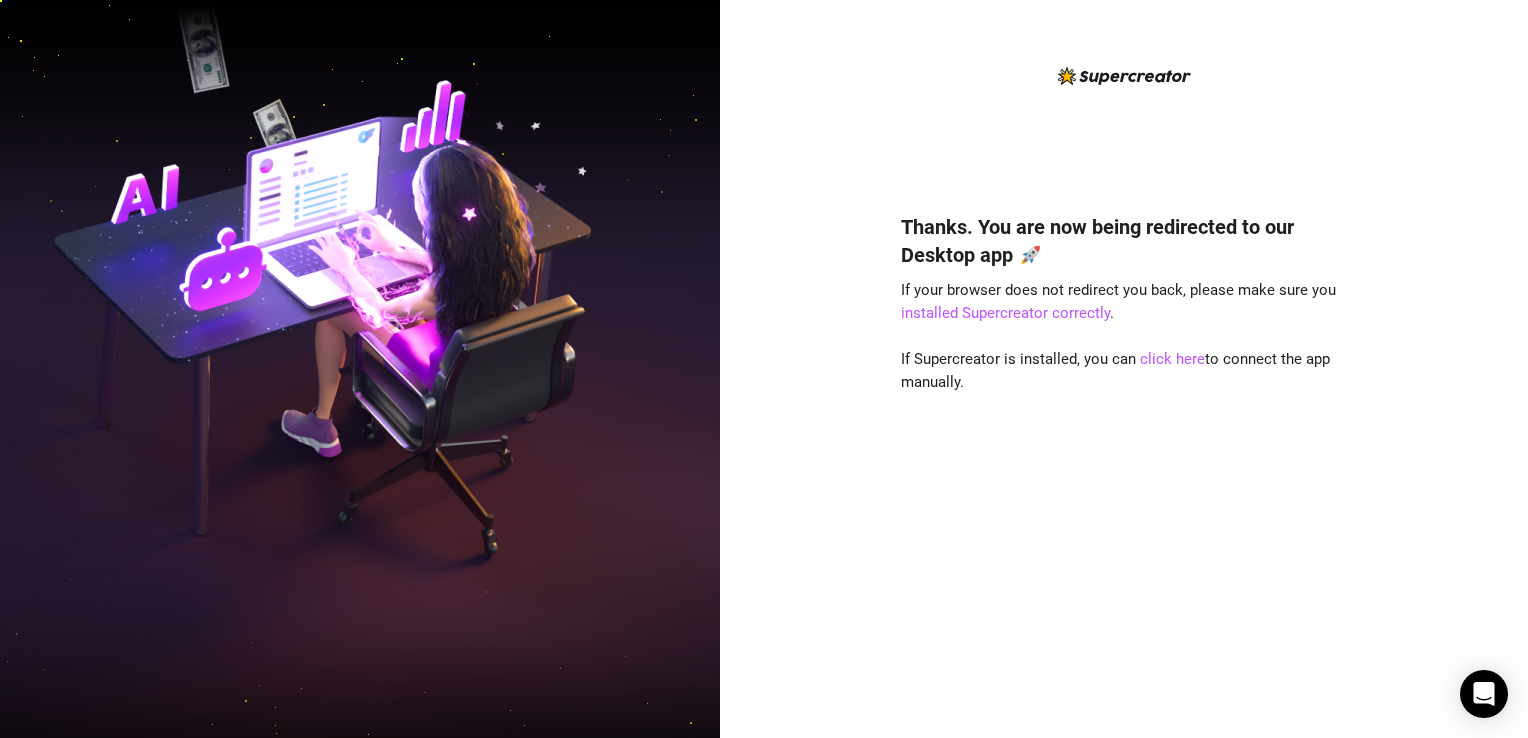 click on "Thanks. You are now being redirected to our Desktop app 🚀 If your browser does not redirect you back, please make sure you   installed Supercreator correctly . If Supercreator is installed, you can   click here  to connect the app manually." at bounding box center [1124, 369] 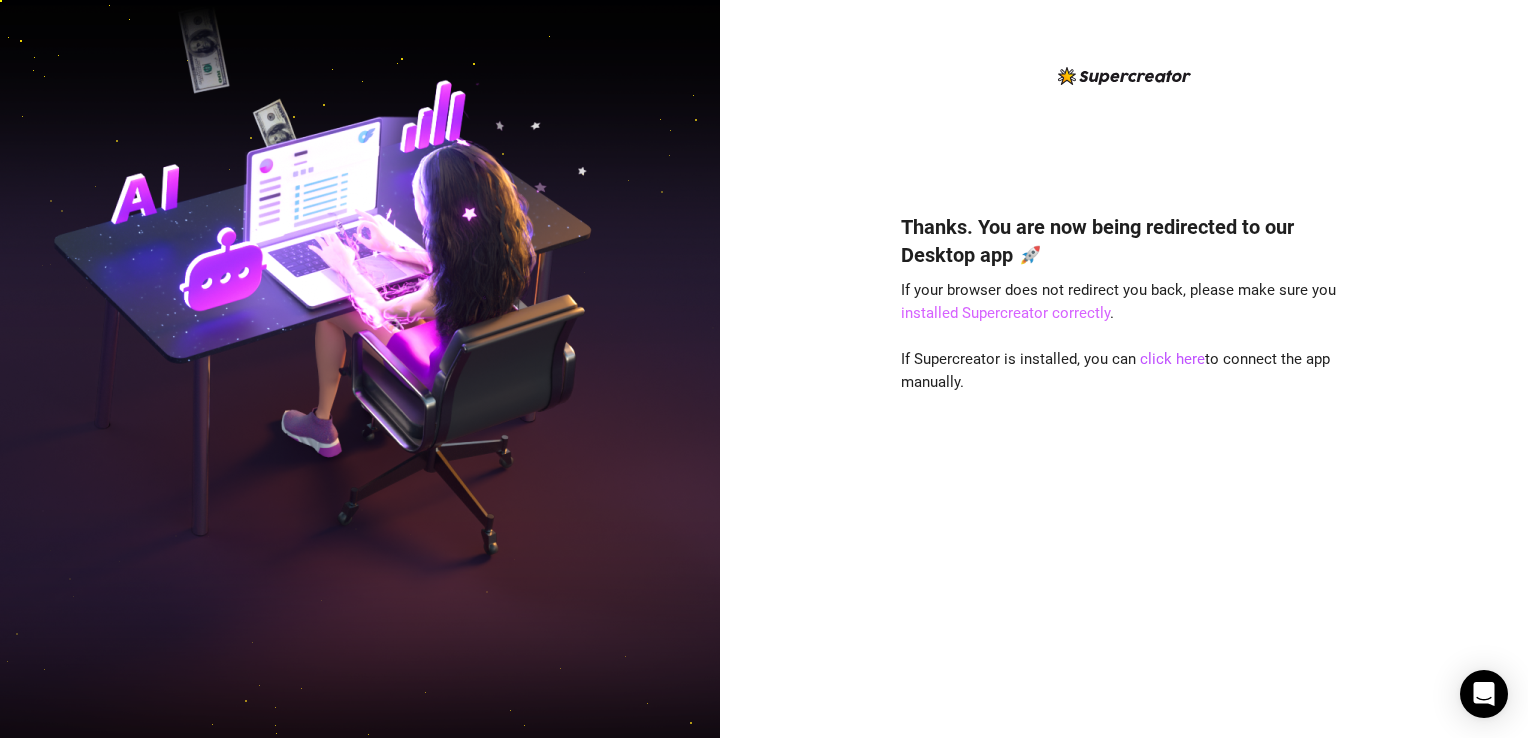 click on "installed Supercreator correctly" at bounding box center [1005, 313] 